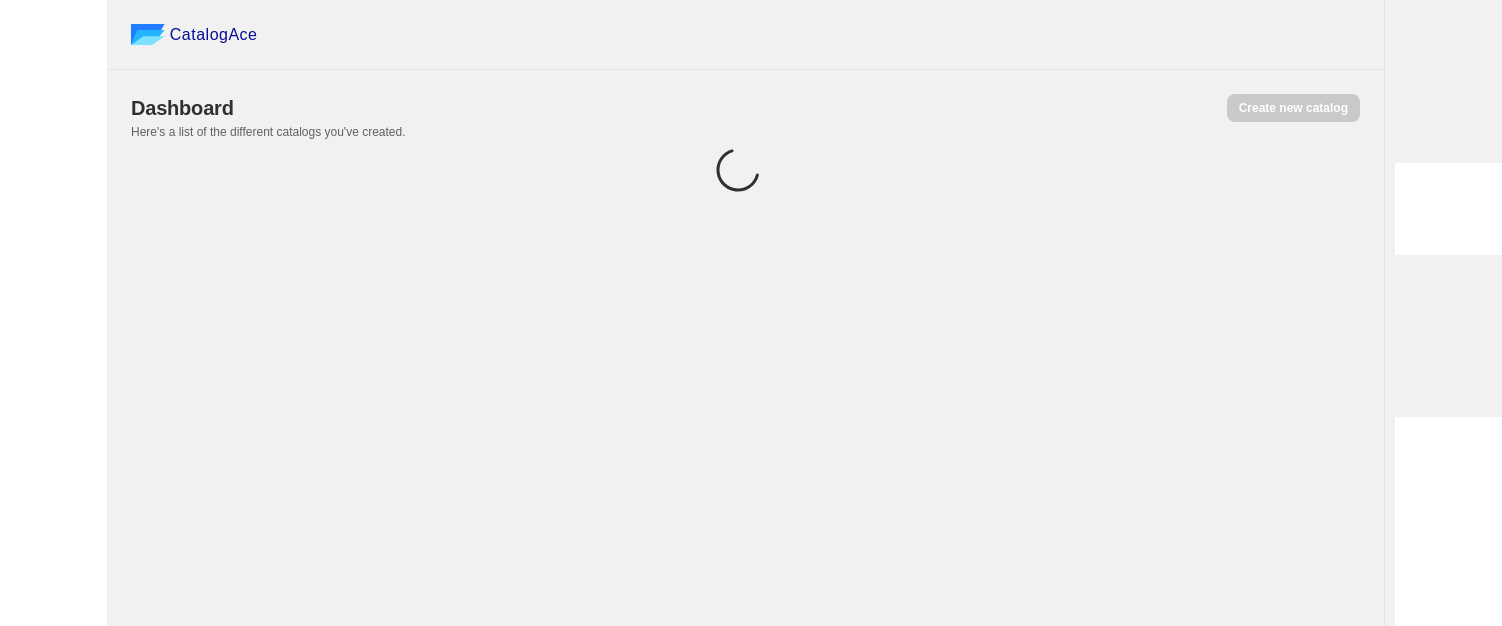scroll, scrollTop: 0, scrollLeft: 0, axis: both 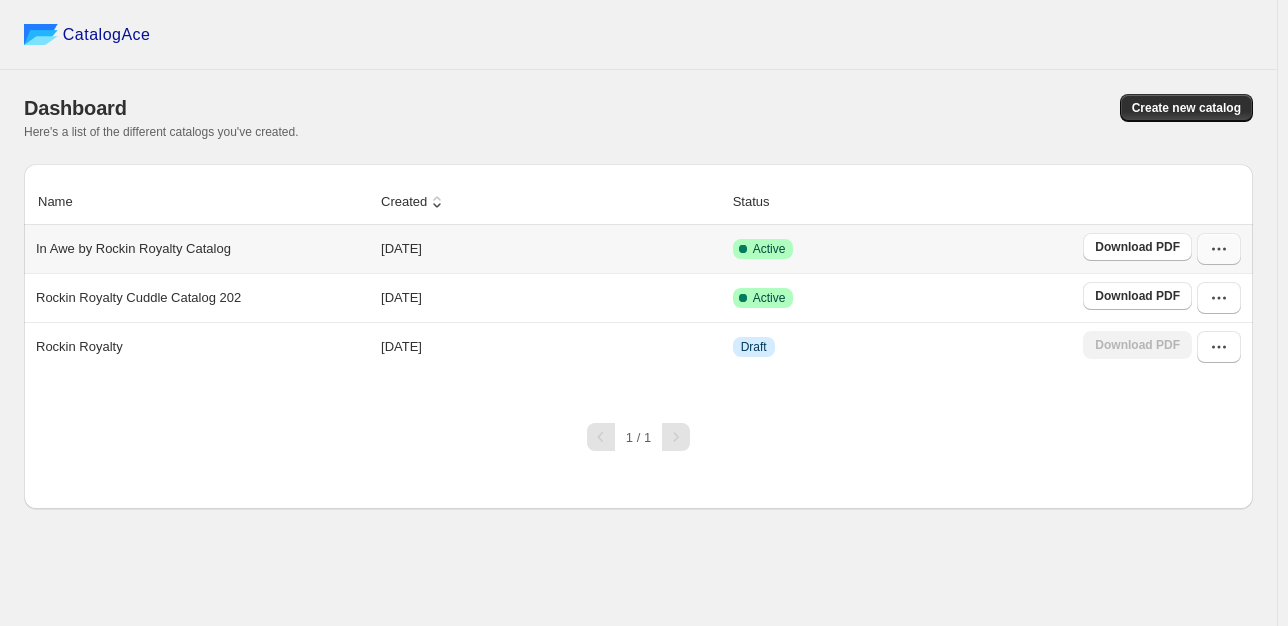 click at bounding box center [1219, 249] 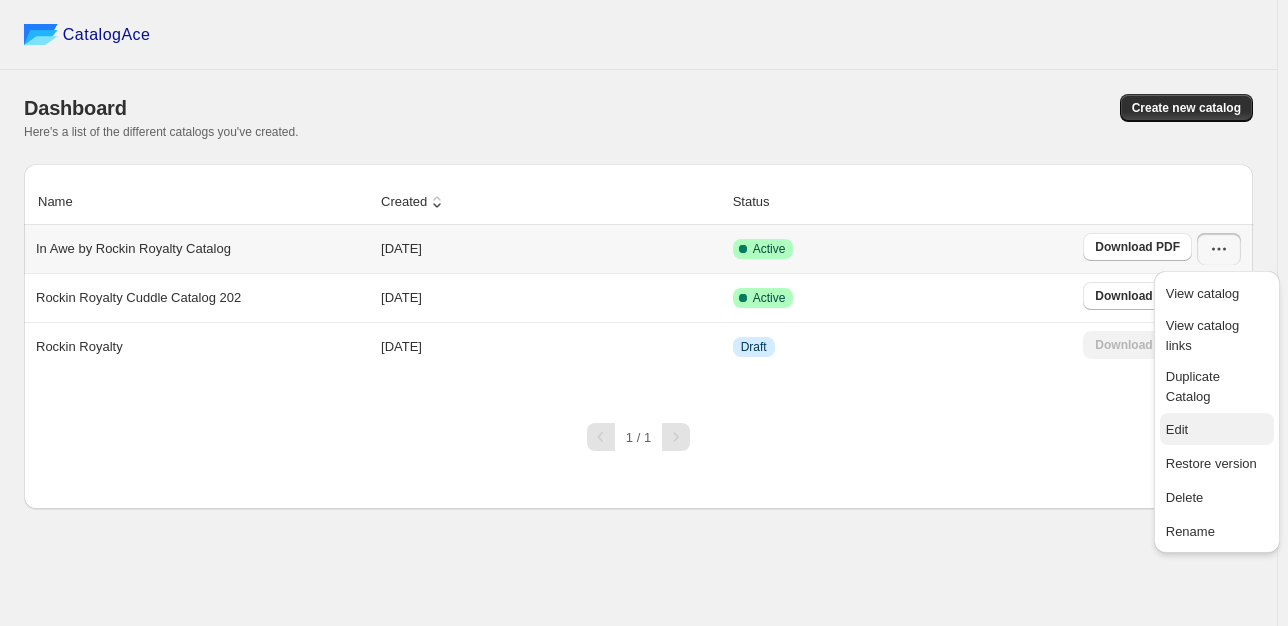 click on "Edit" at bounding box center [1177, 429] 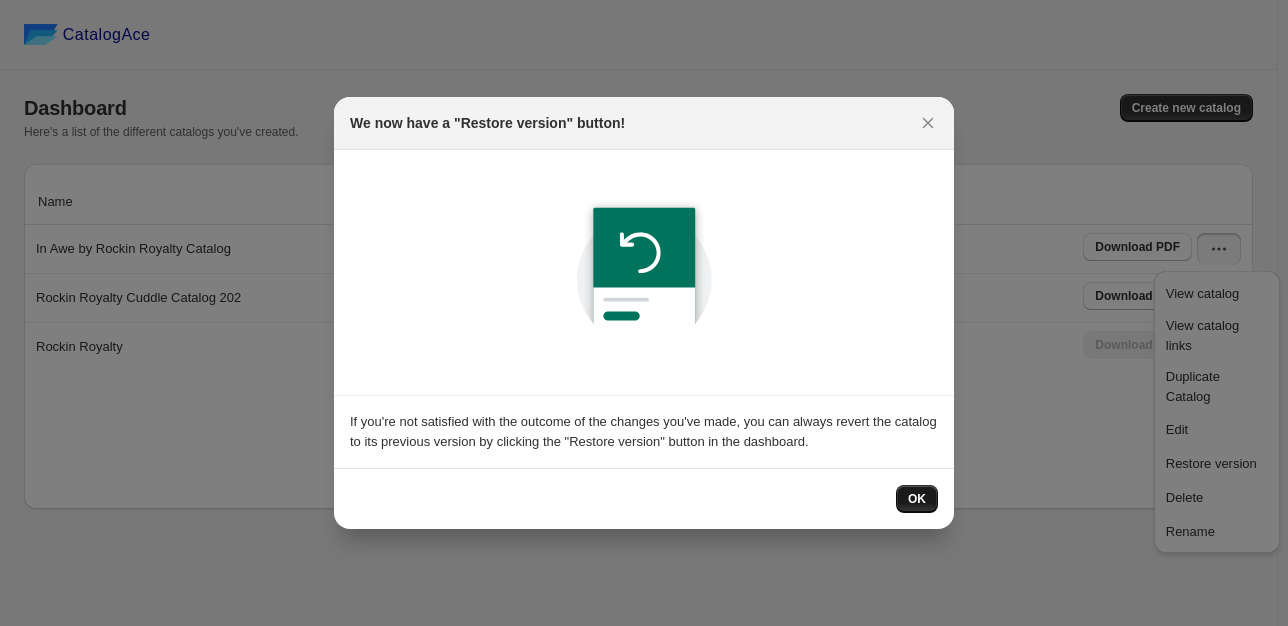 click on "OK" at bounding box center [917, 499] 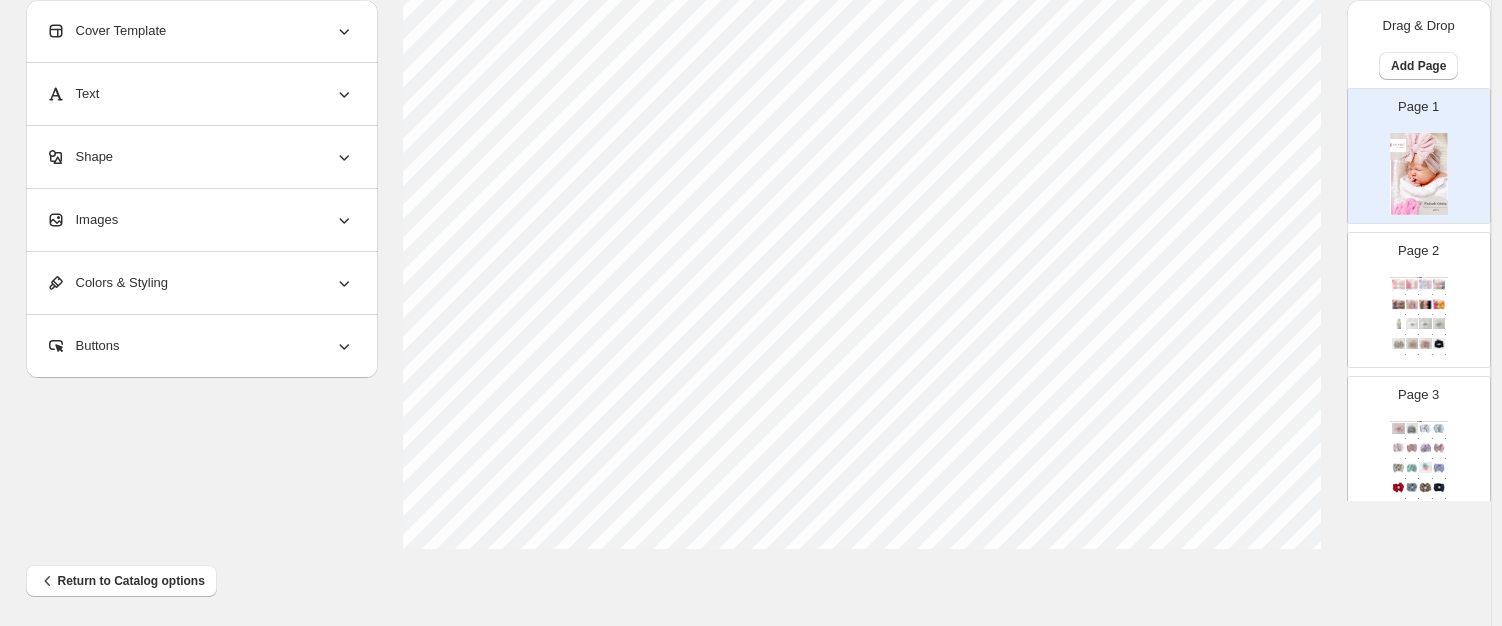 scroll, scrollTop: 799, scrollLeft: 0, axis: vertical 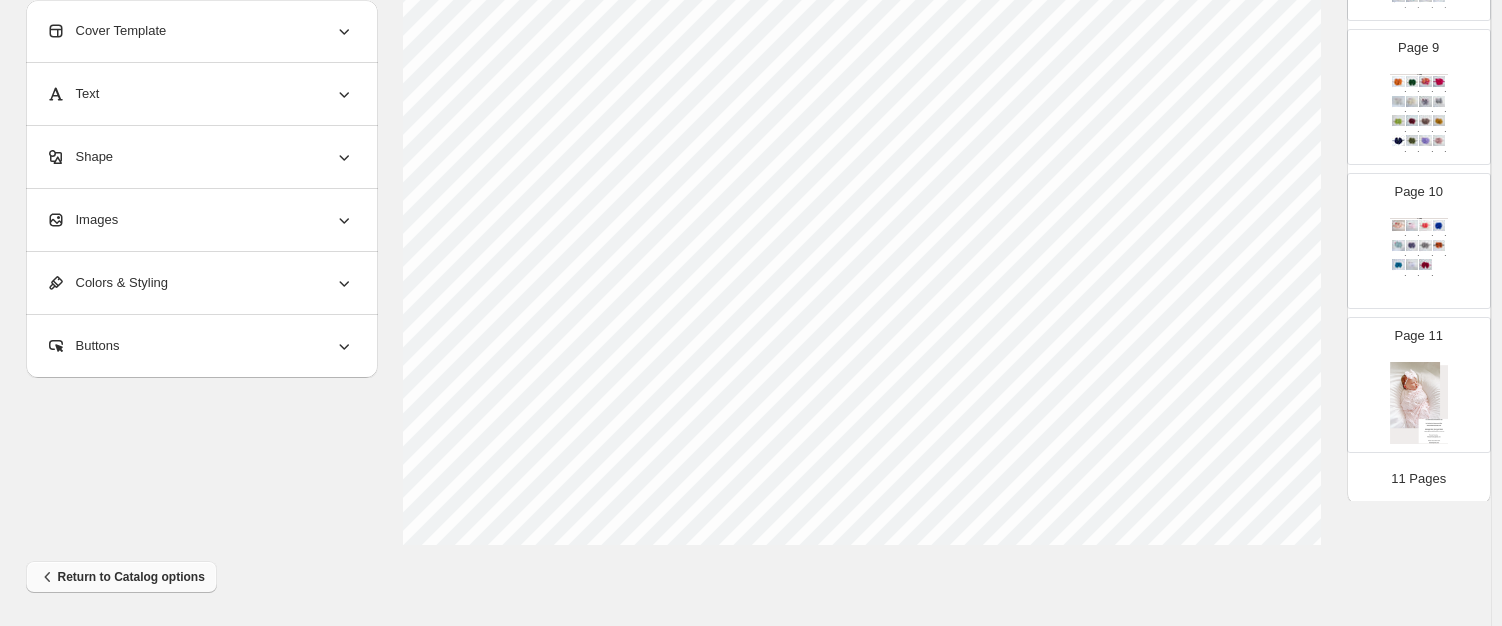 click on "Return to Catalog options" at bounding box center (121, 577) 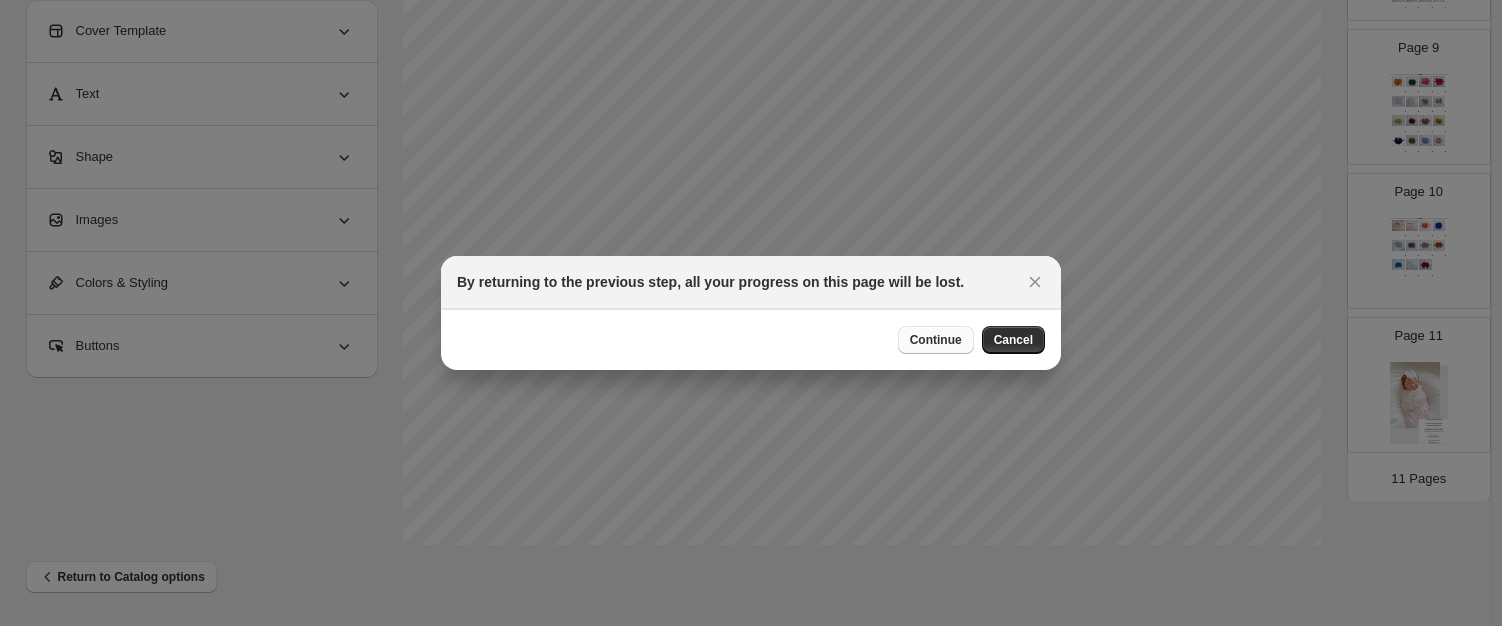 click on "Continue" at bounding box center [936, 340] 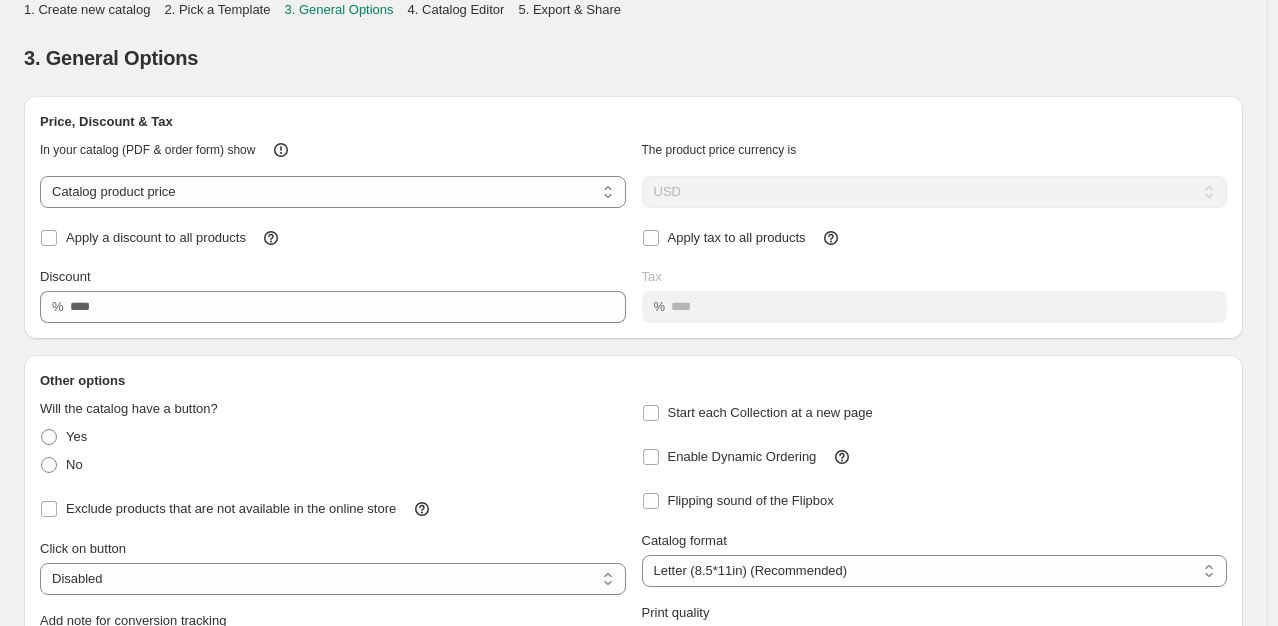 scroll, scrollTop: 175, scrollLeft: 0, axis: vertical 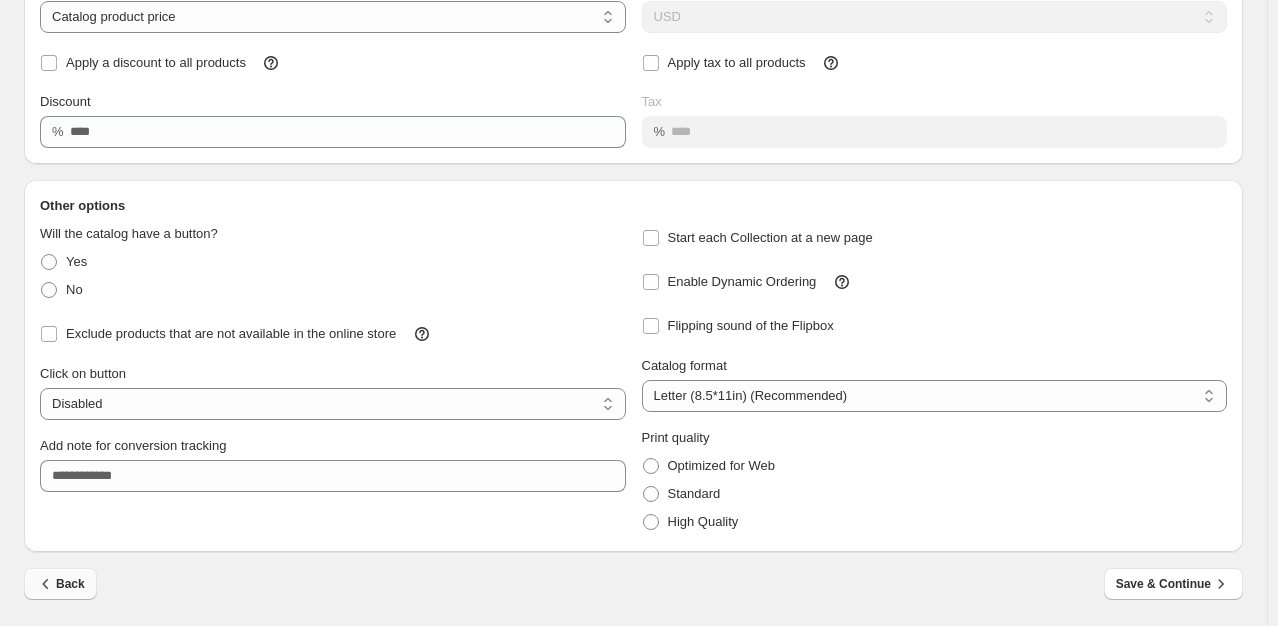 click on "Back" at bounding box center [60, 584] 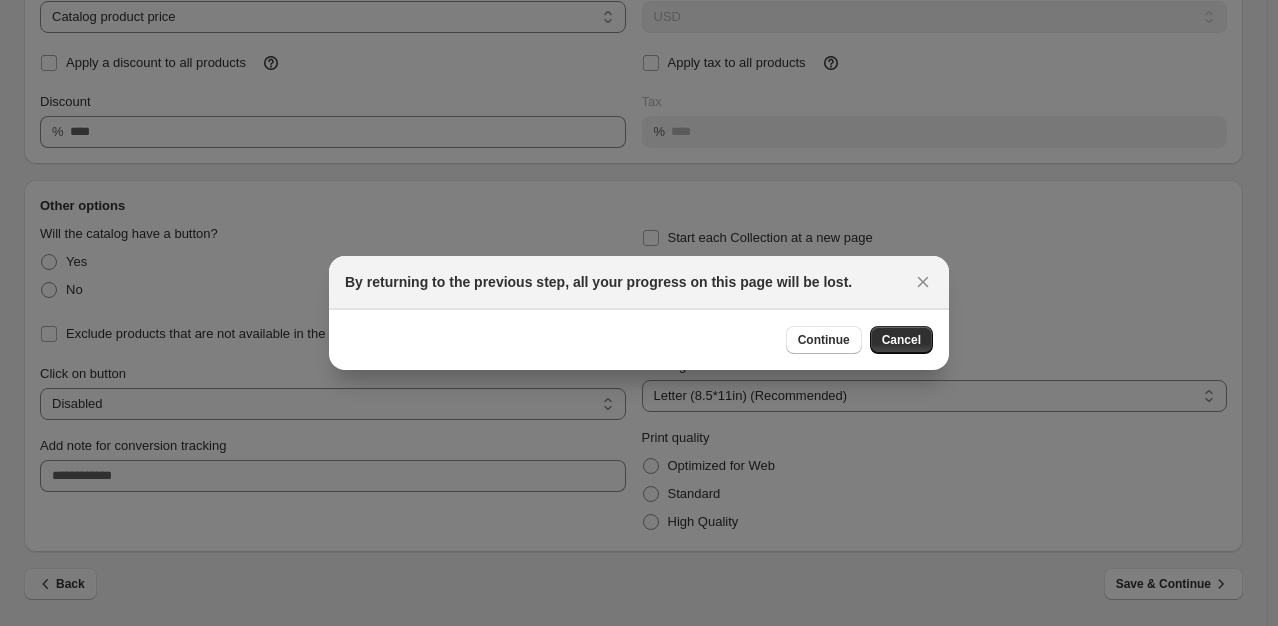 scroll, scrollTop: 0, scrollLeft: 0, axis: both 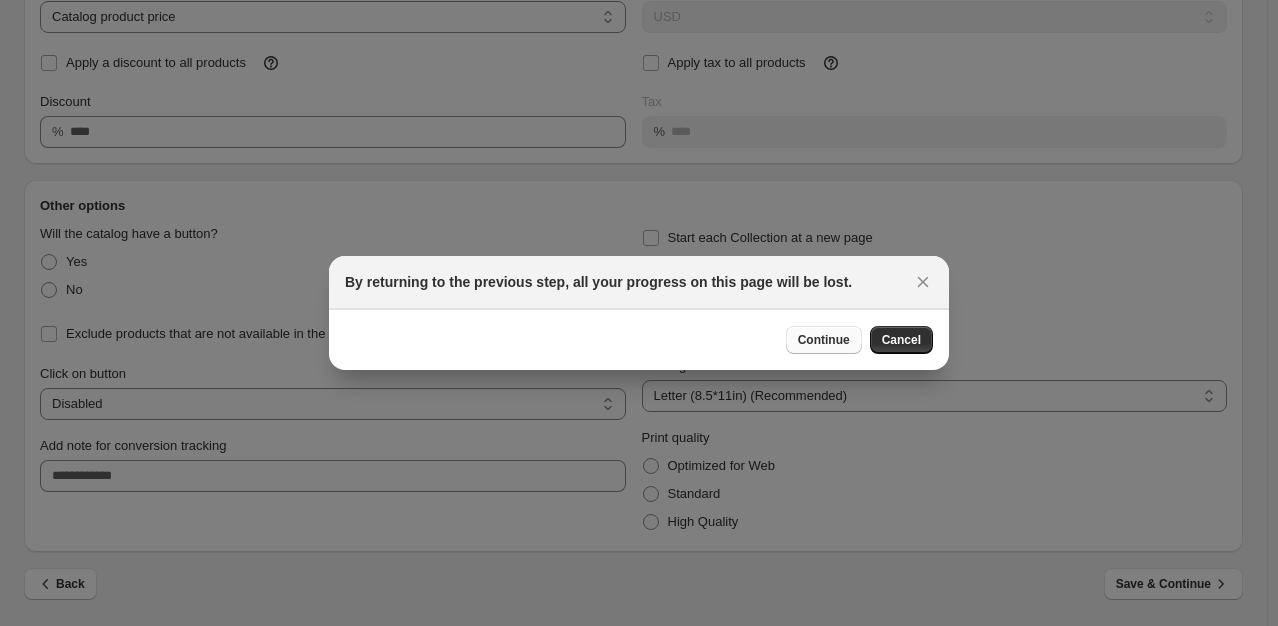 click on "Continue" at bounding box center (824, 340) 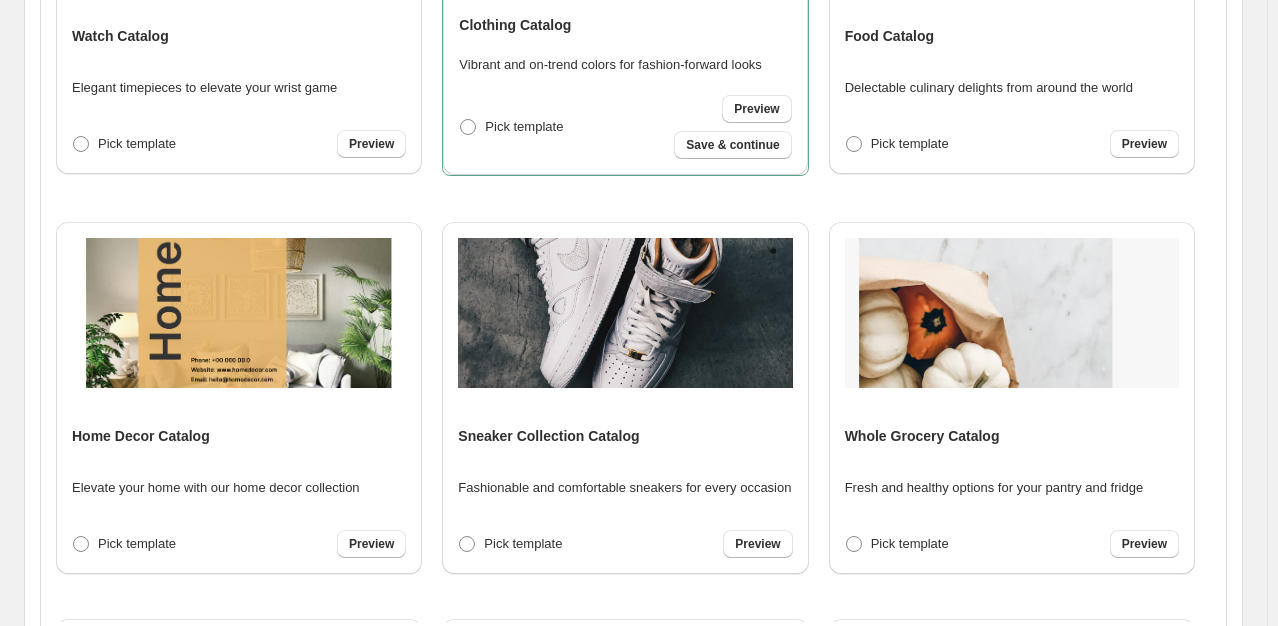 scroll, scrollTop: 751, scrollLeft: 0, axis: vertical 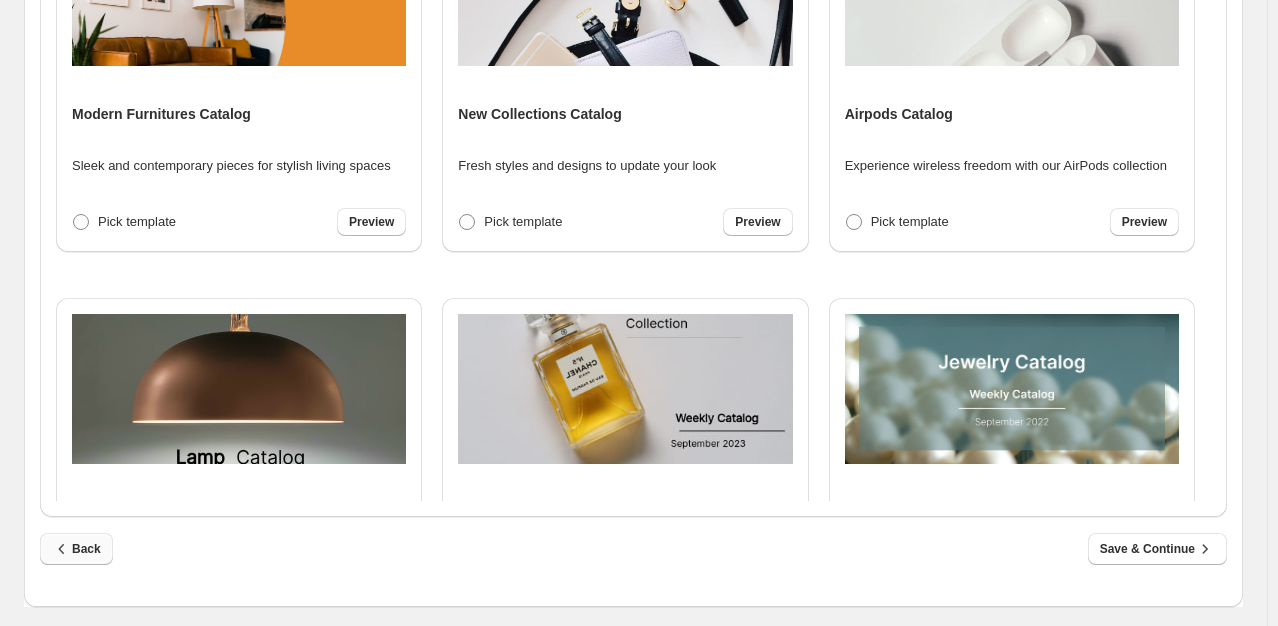 click 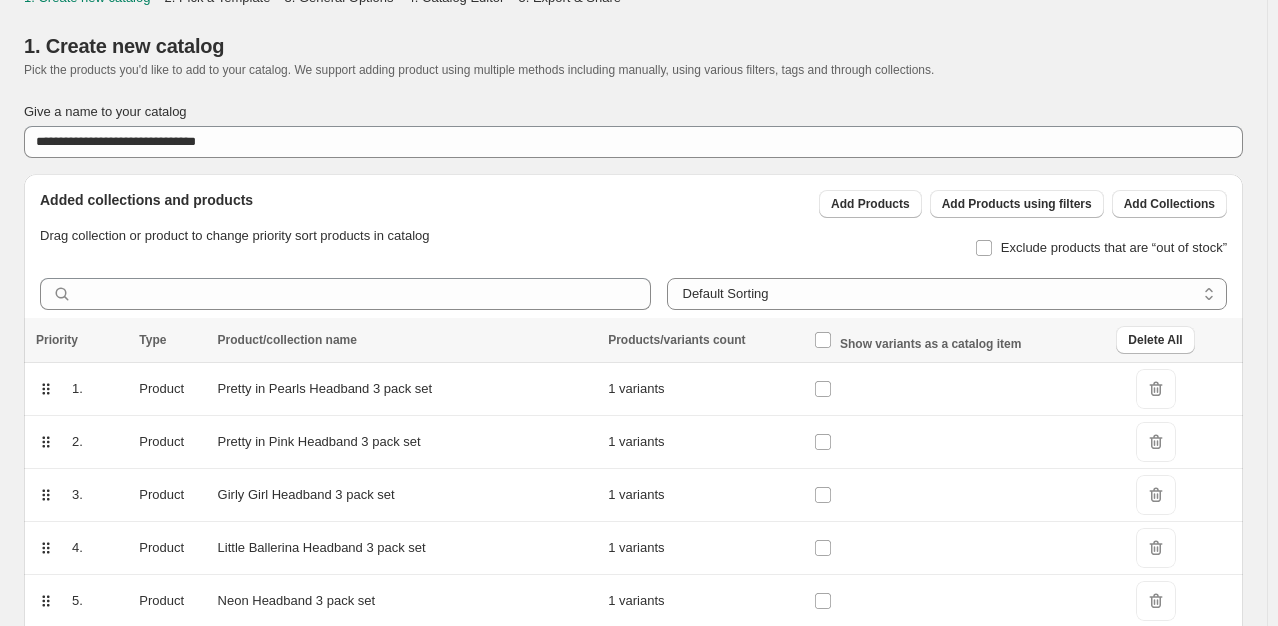 scroll, scrollTop: 0, scrollLeft: 0, axis: both 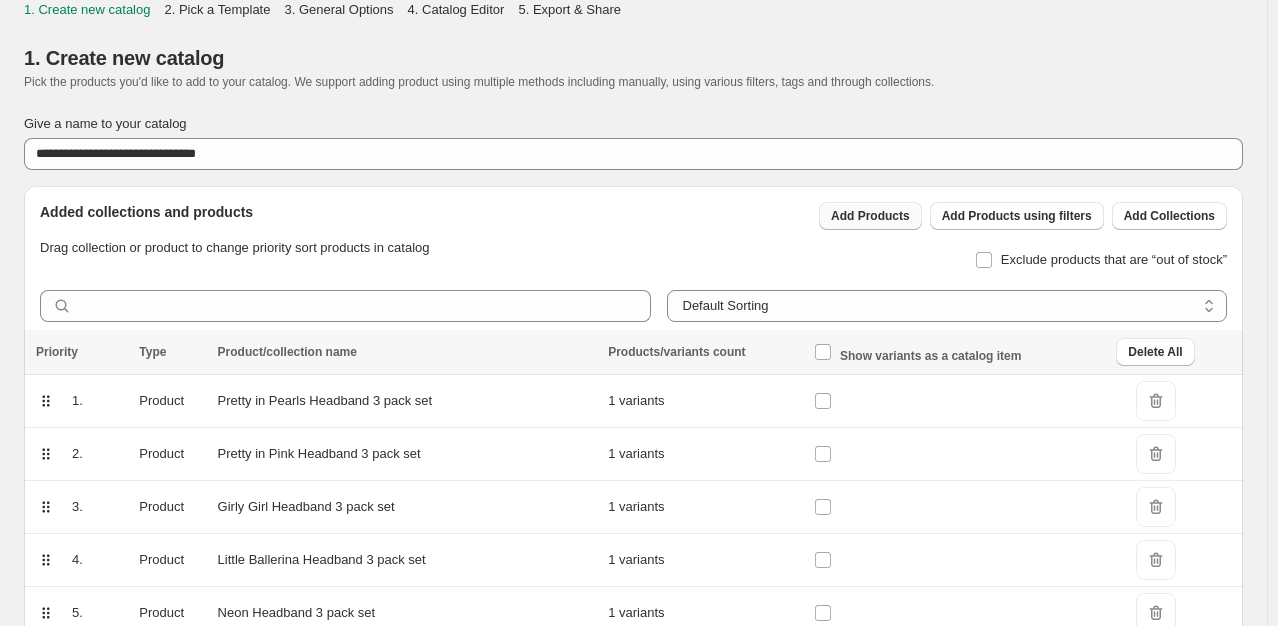 click on "Add Products" at bounding box center [870, 216] 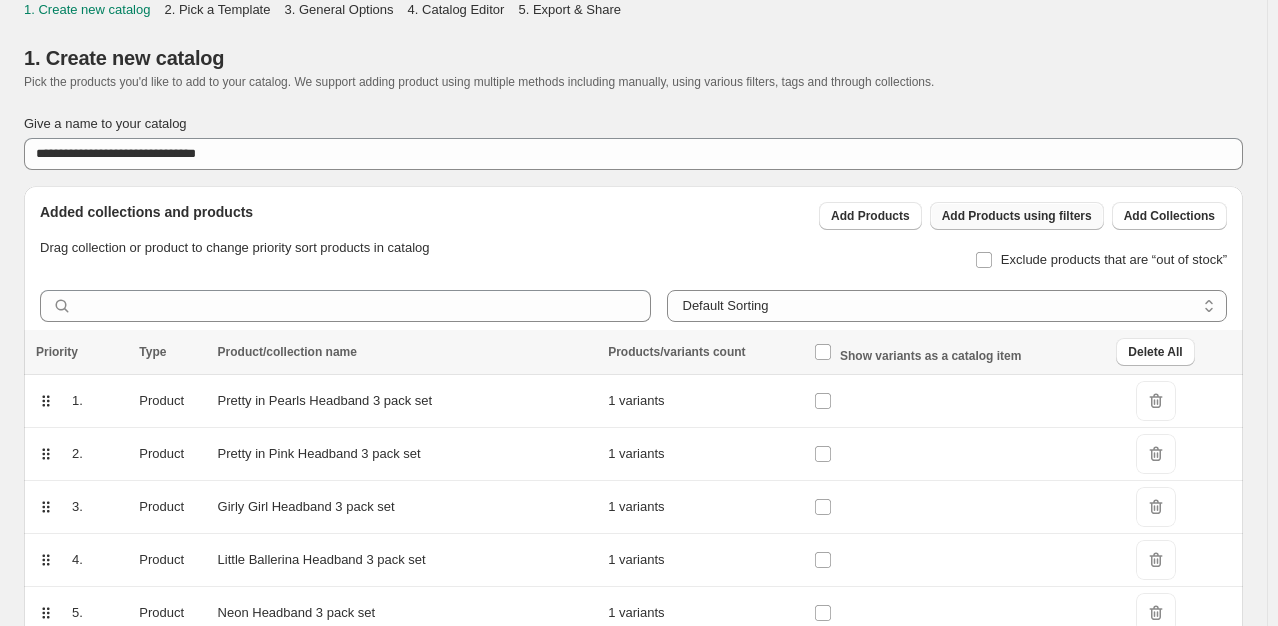 click on "Add Products using filters" at bounding box center (1017, 216) 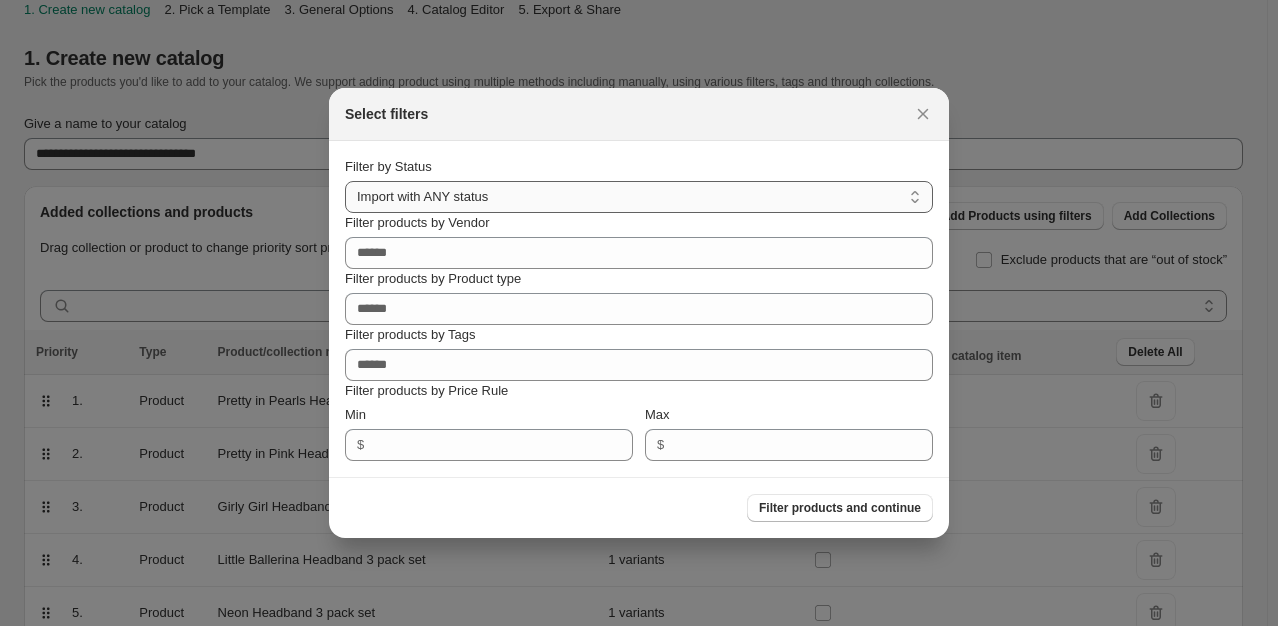 click on "**********" at bounding box center (639, 197) 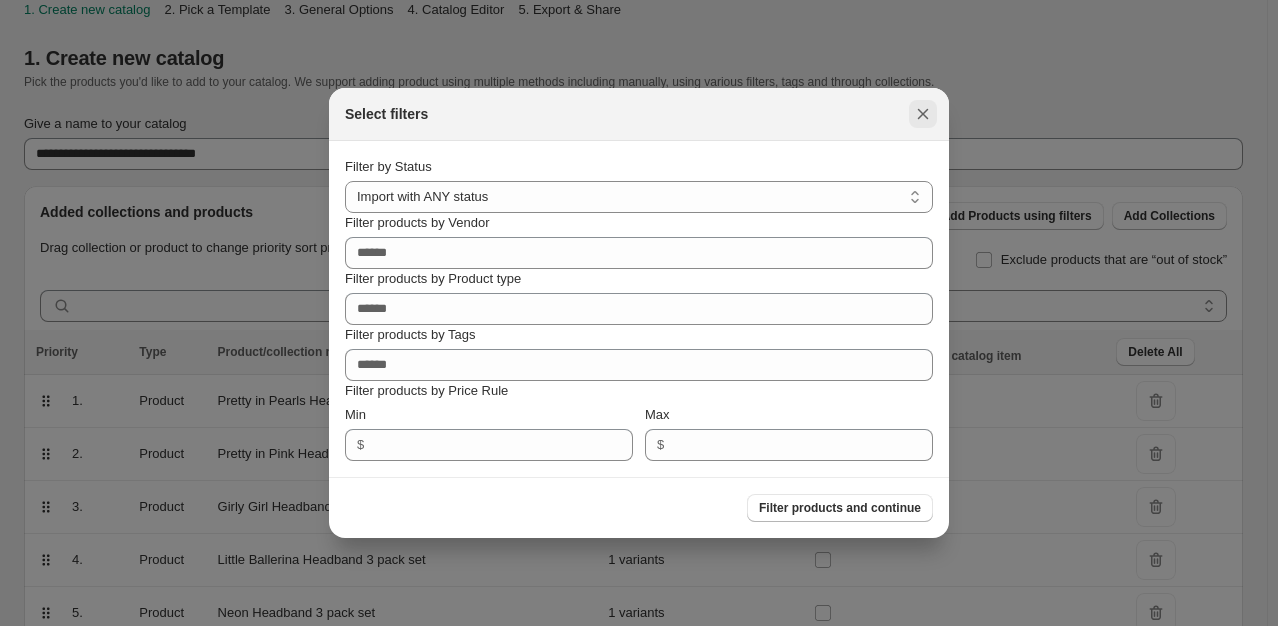 click 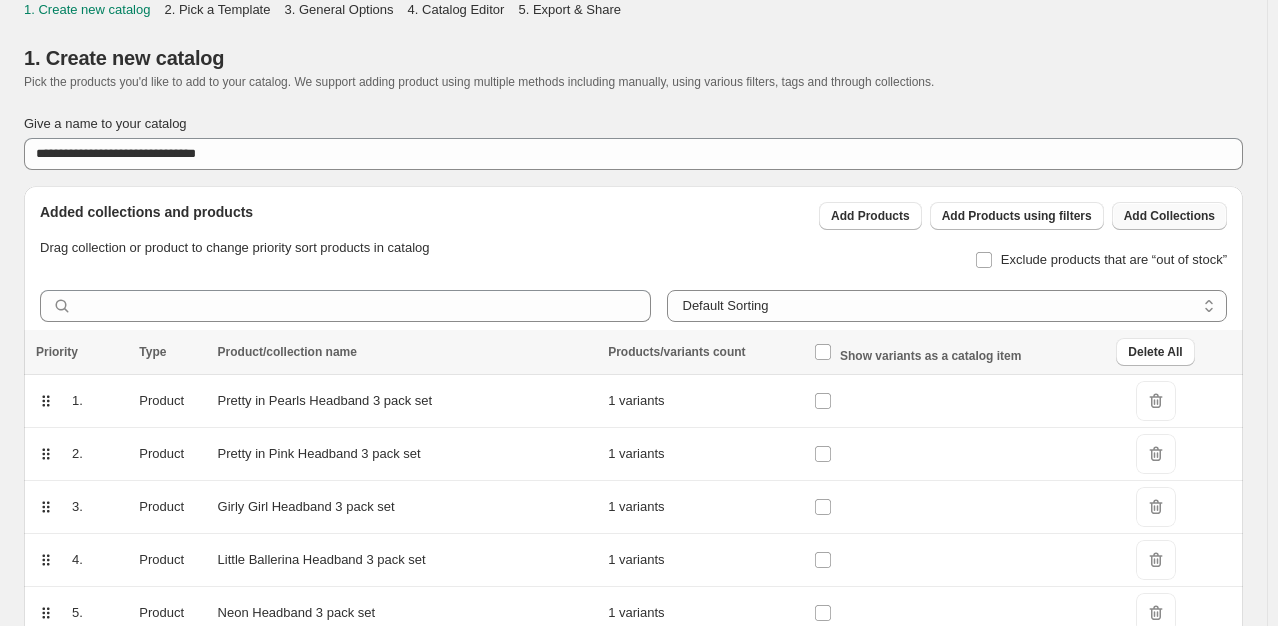 click on "Add Collections" at bounding box center (1169, 216) 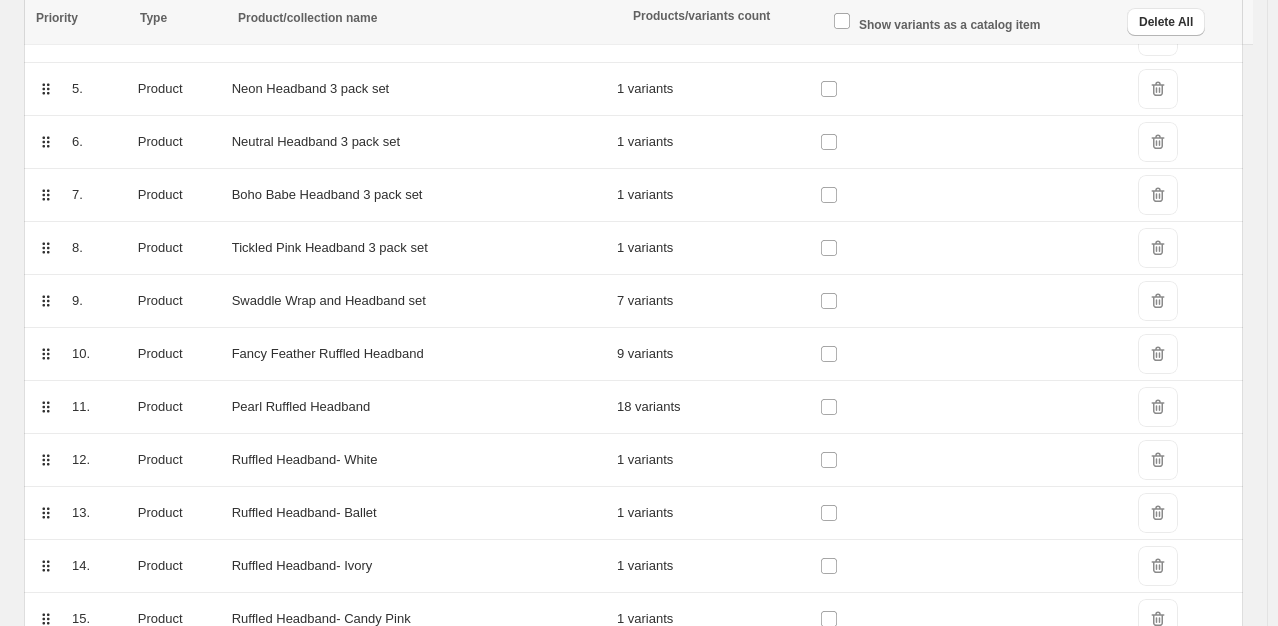 scroll, scrollTop: 0, scrollLeft: 0, axis: both 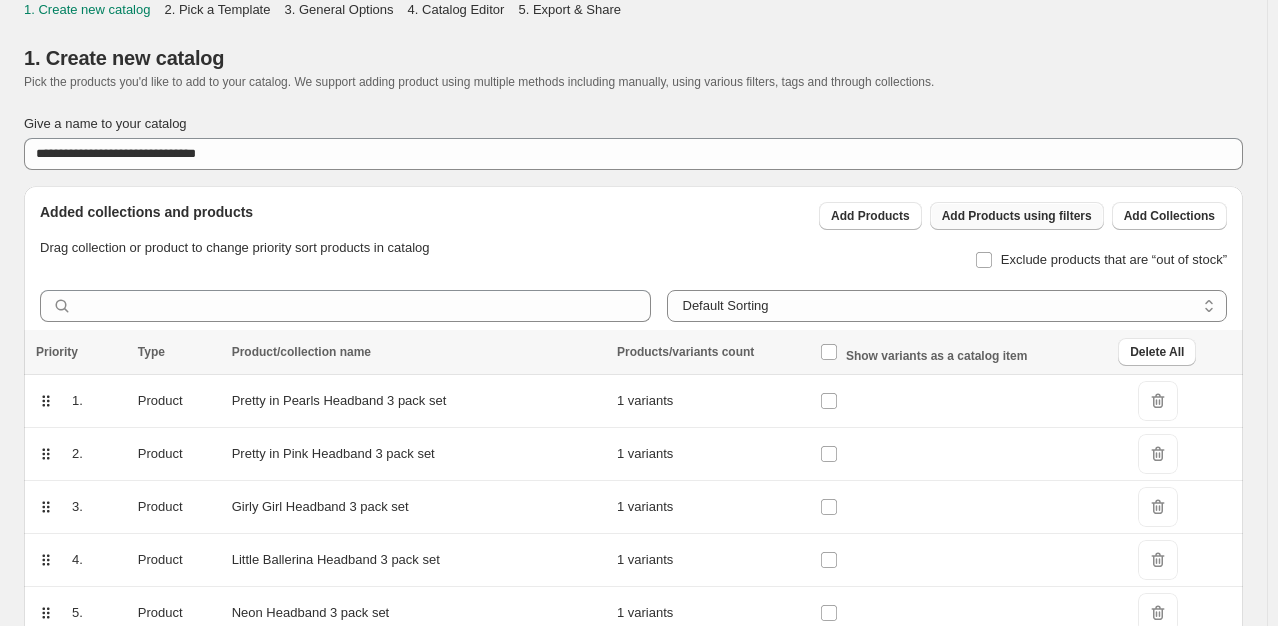 click on "Add Products using filters" at bounding box center (1017, 216) 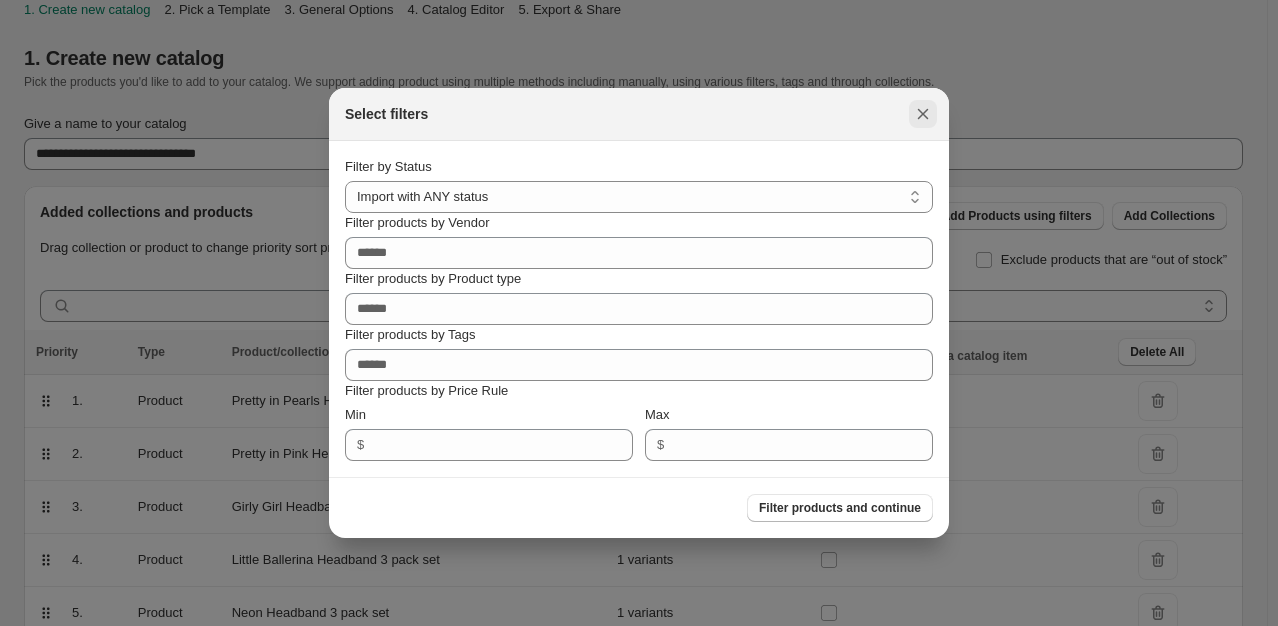 click 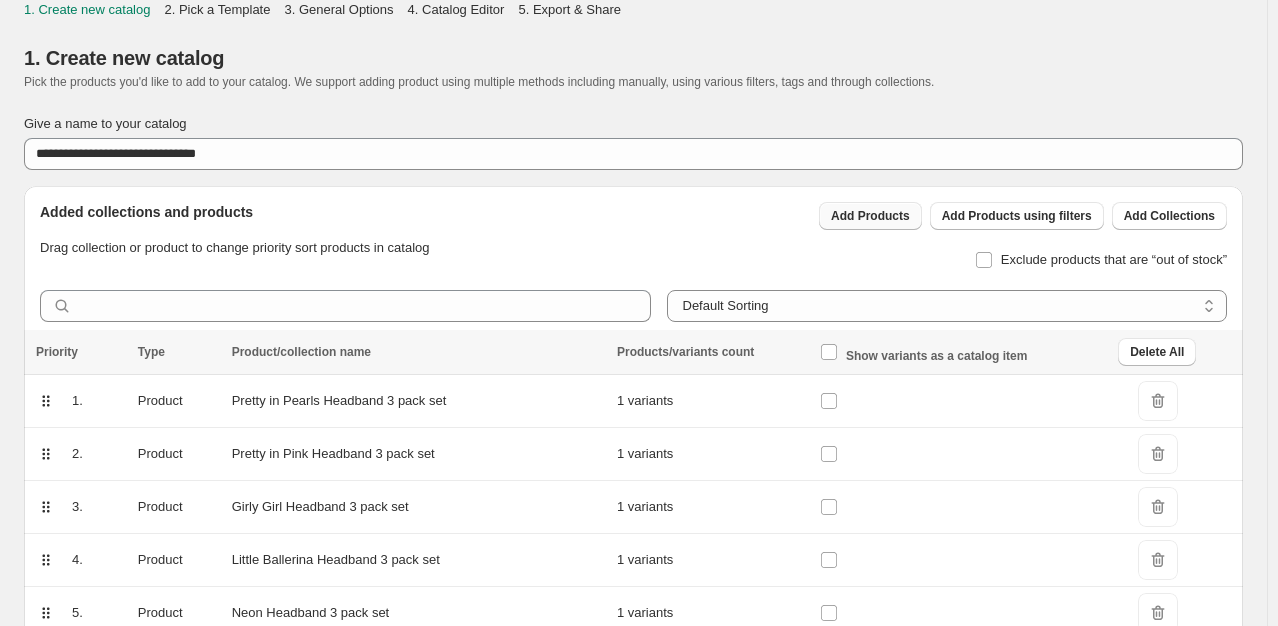 click on "Add Products" at bounding box center [870, 216] 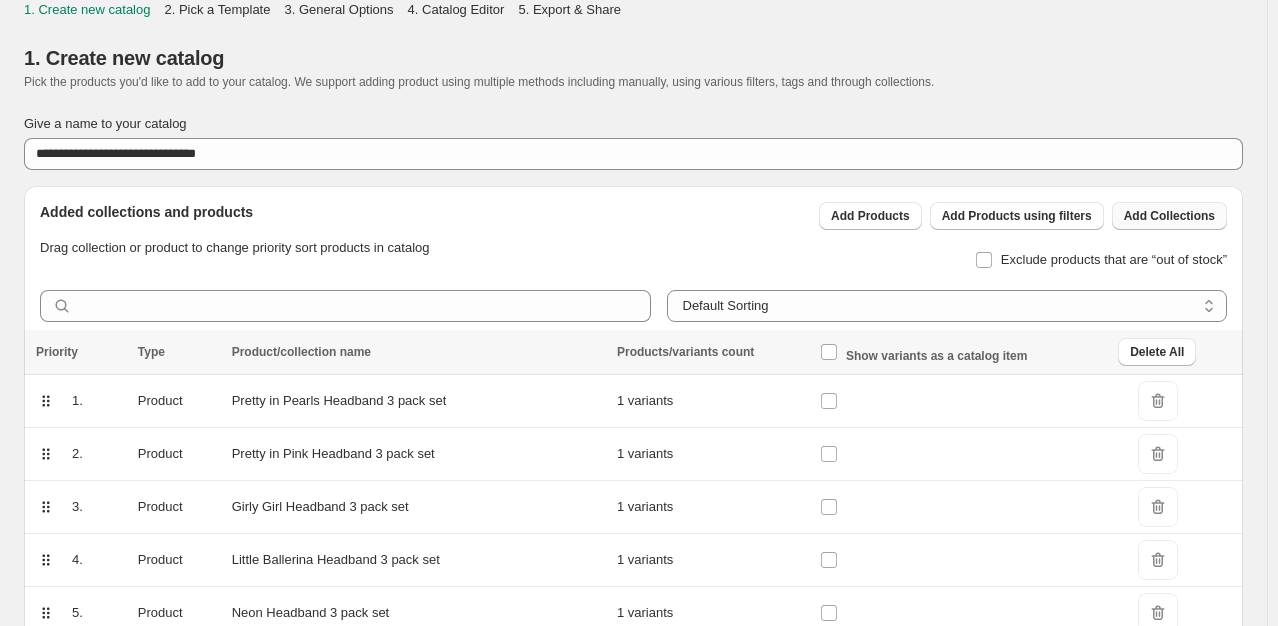 click on "Add Collections" at bounding box center [1169, 216] 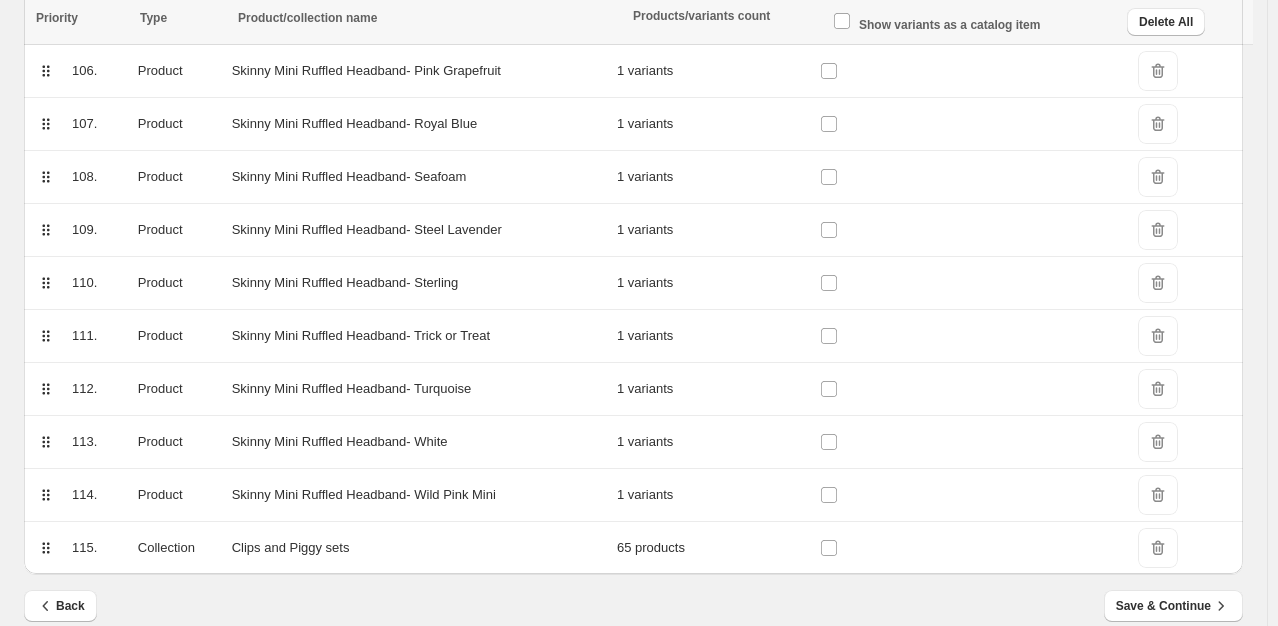 scroll, scrollTop: 0, scrollLeft: 0, axis: both 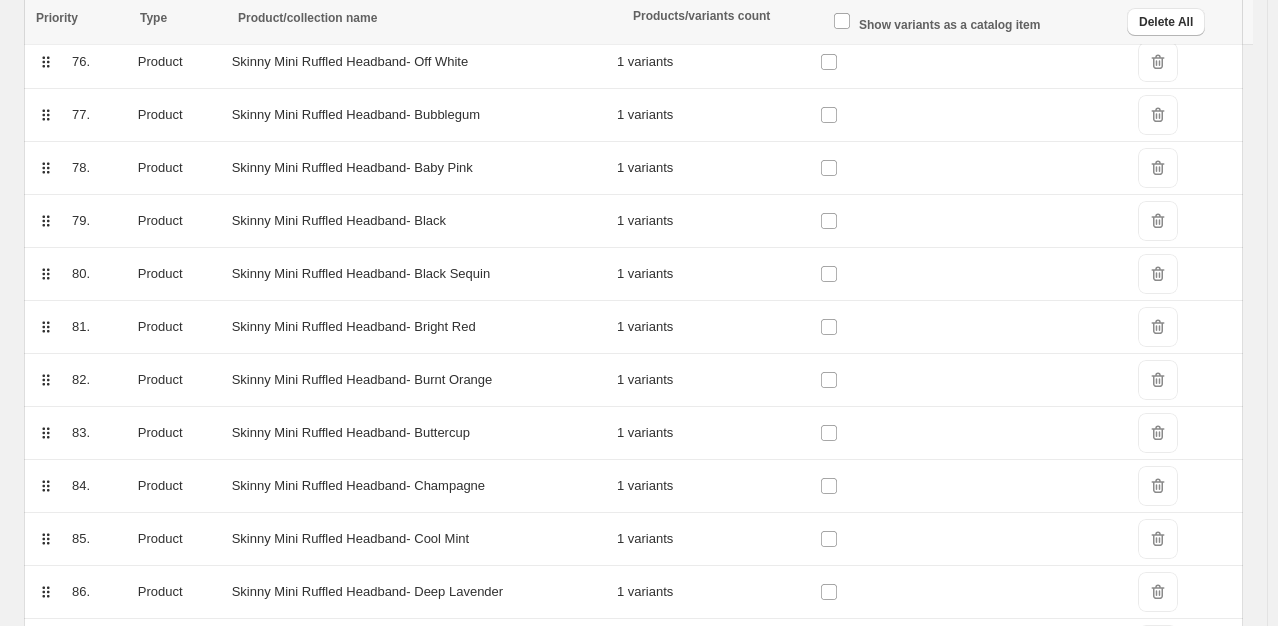 click on "**********" at bounding box center [633, -1033] 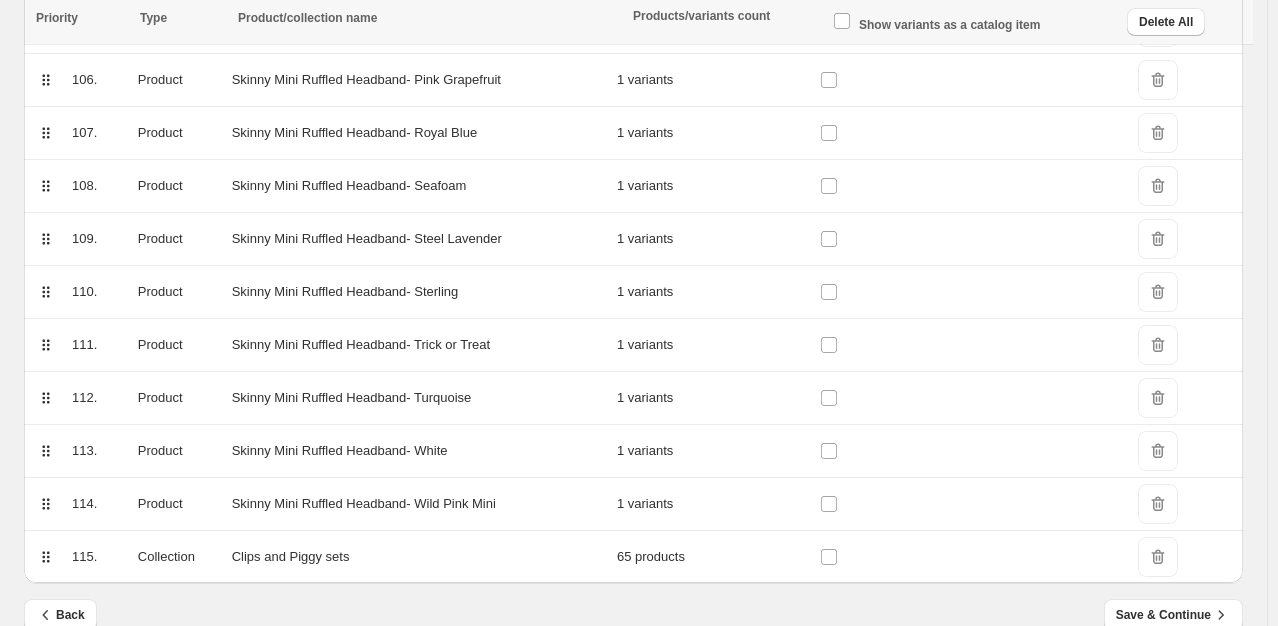 scroll, scrollTop: 5895, scrollLeft: 0, axis: vertical 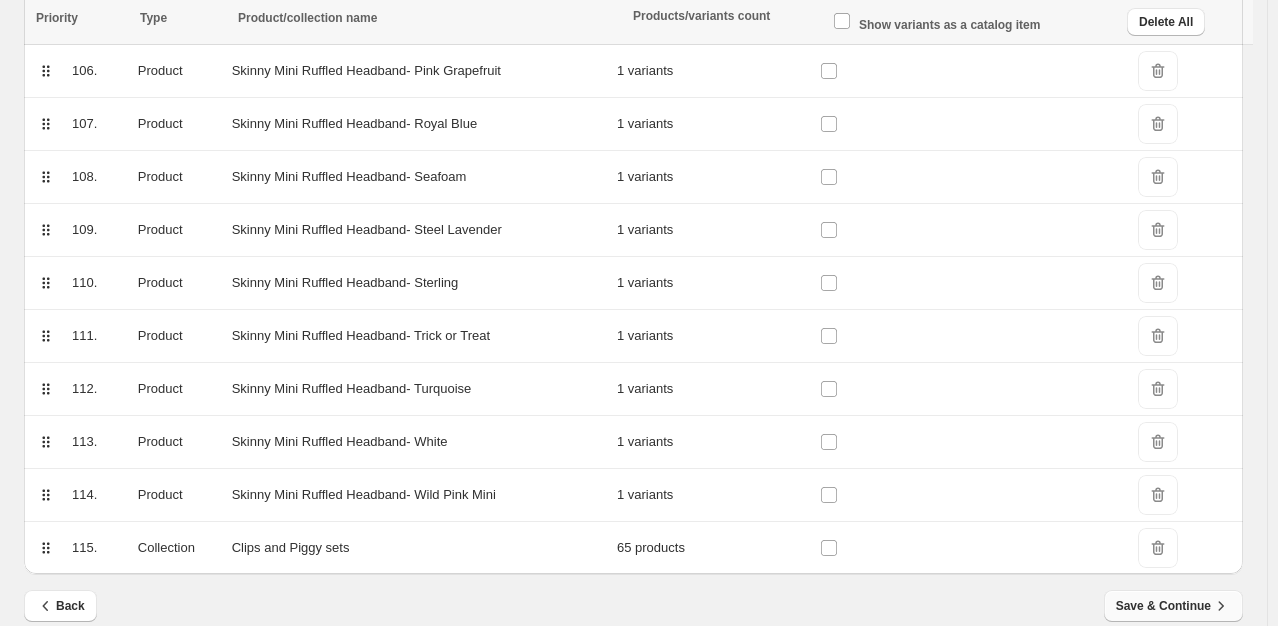 click on "Save & Continue" at bounding box center [1173, 606] 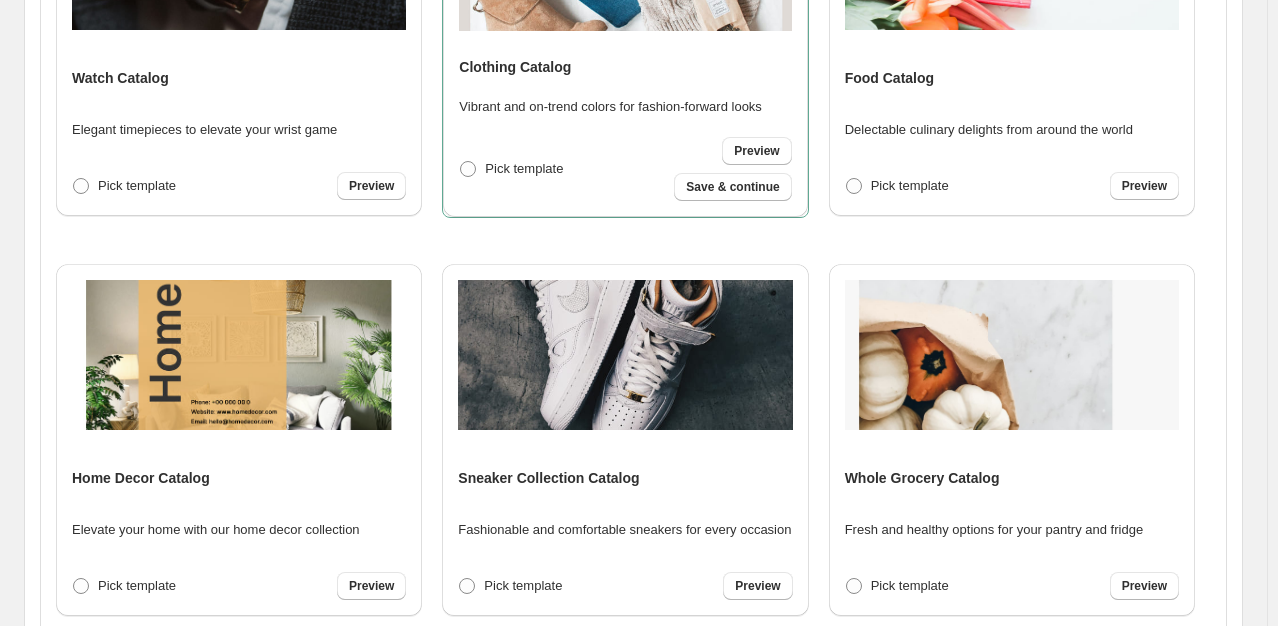 scroll, scrollTop: 0, scrollLeft: 0, axis: both 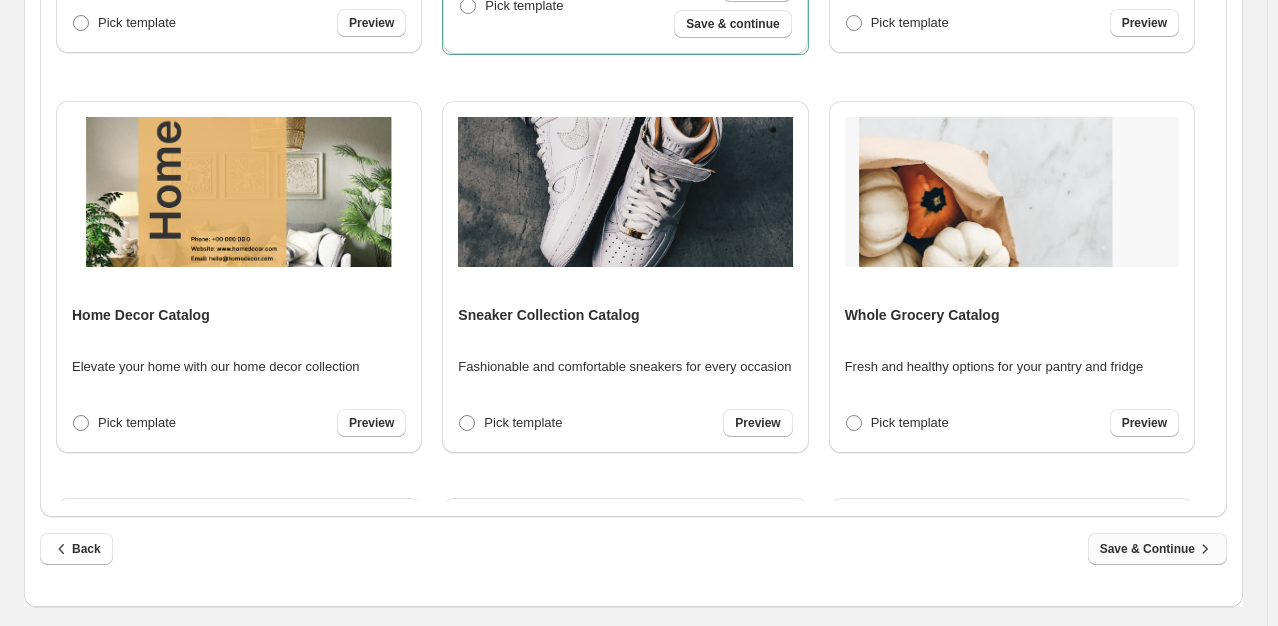 click on "Save & Continue" at bounding box center (1157, 549) 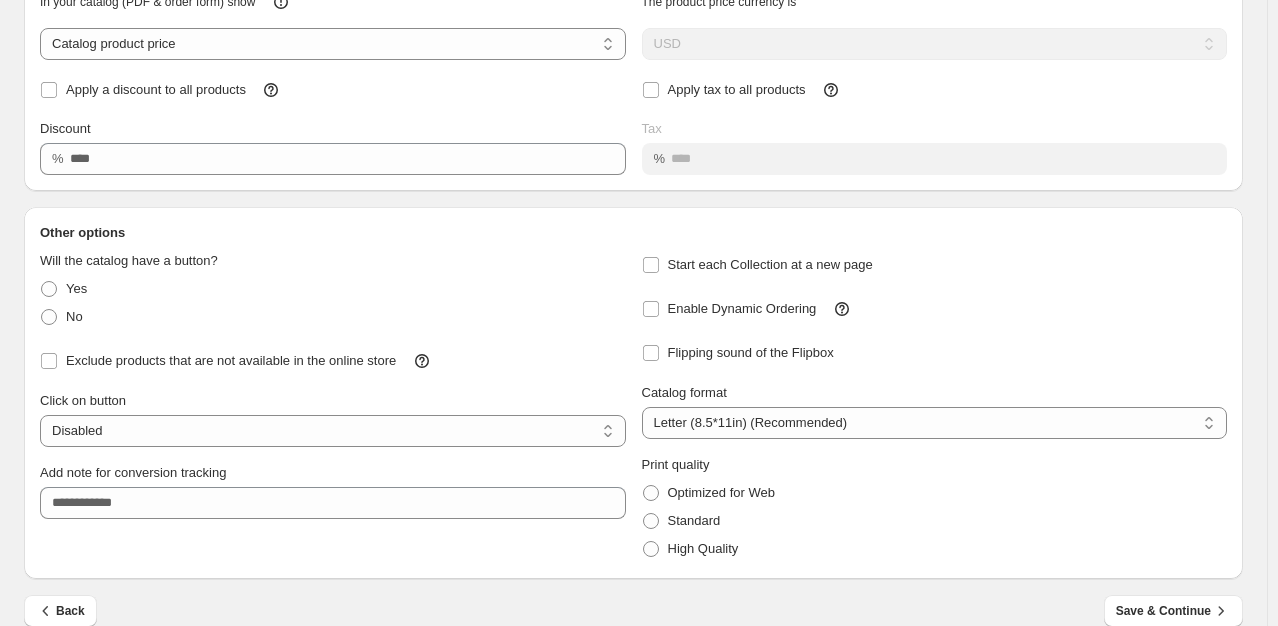 scroll, scrollTop: 175, scrollLeft: 0, axis: vertical 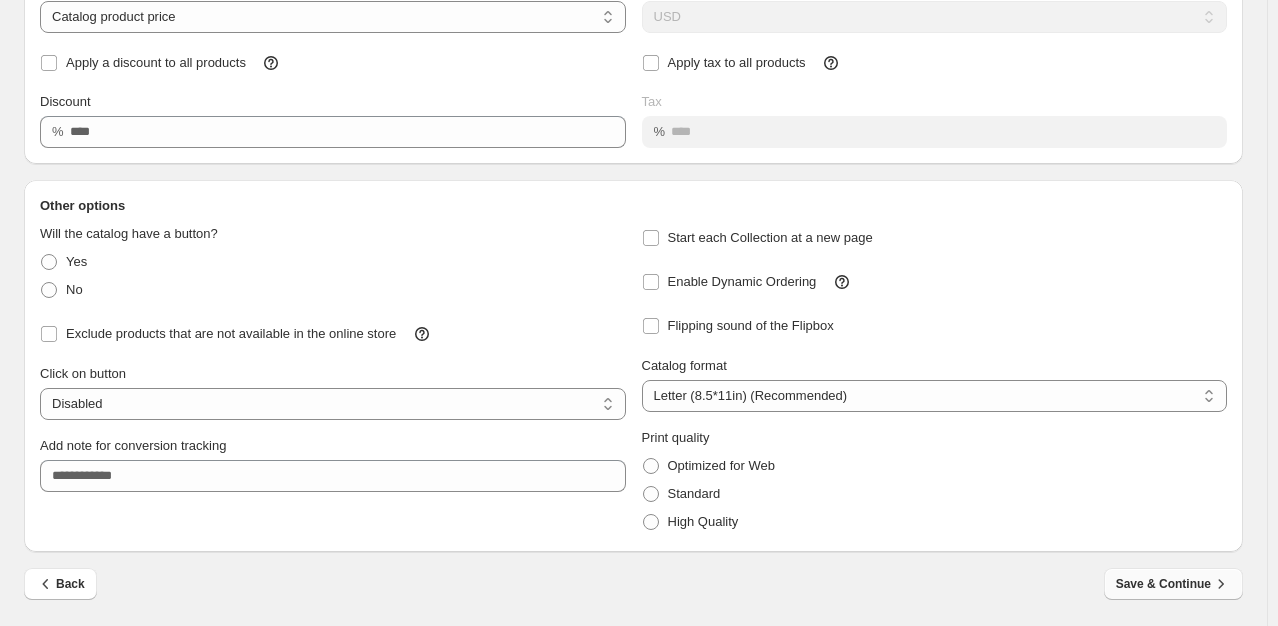 click on "Save & Continue" at bounding box center [1173, 584] 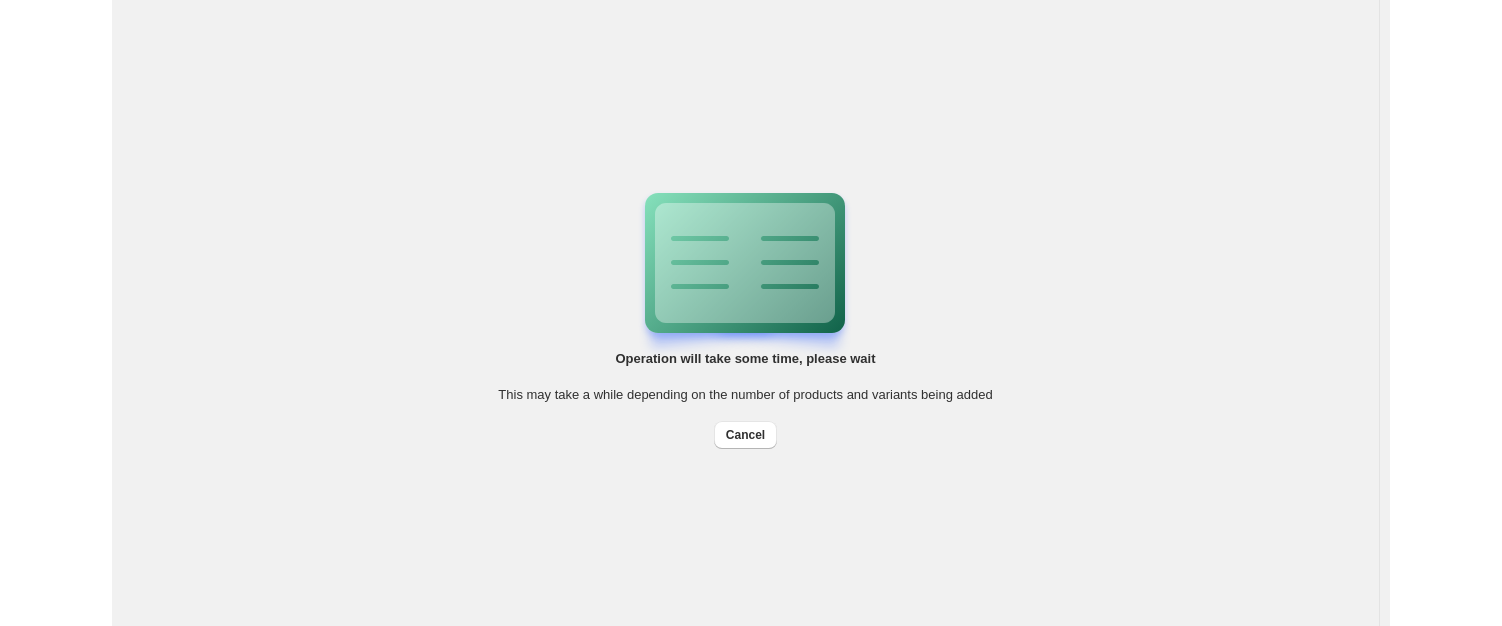 scroll, scrollTop: 0, scrollLeft: 0, axis: both 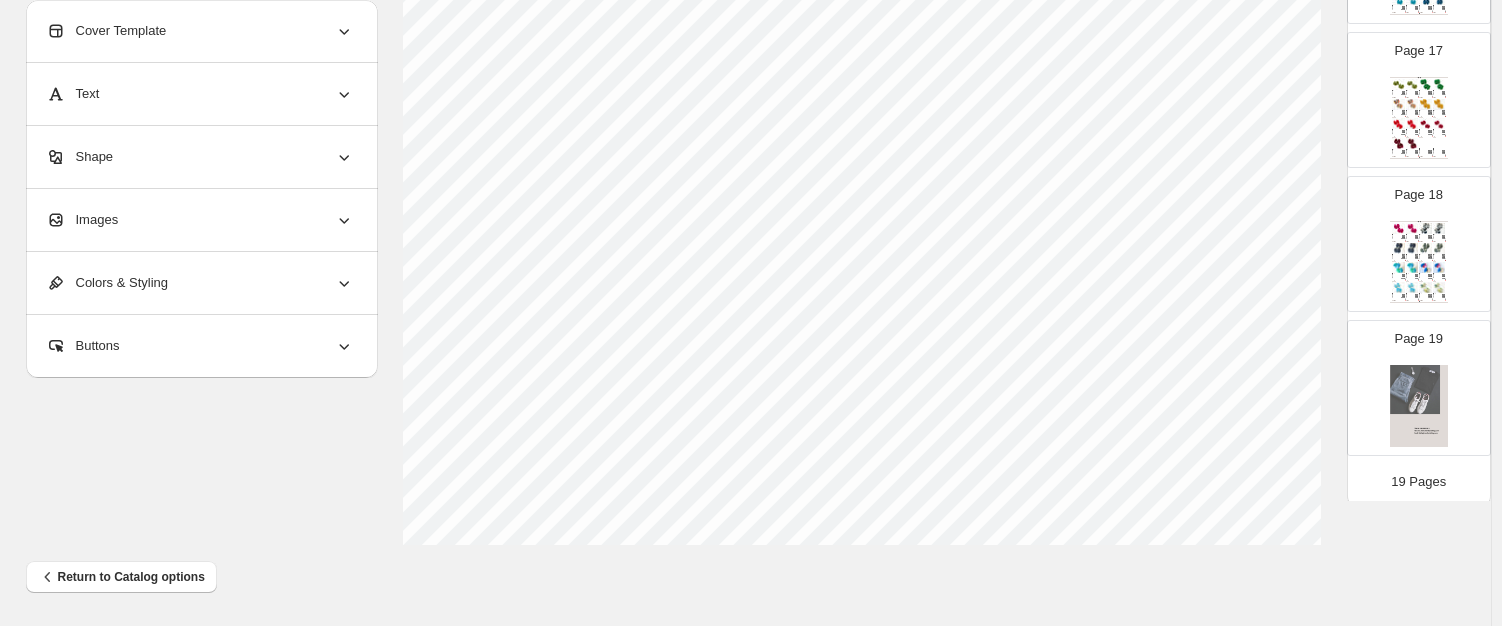 click on "Brand:  RockinRoyalty" at bounding box center [1422, 258] 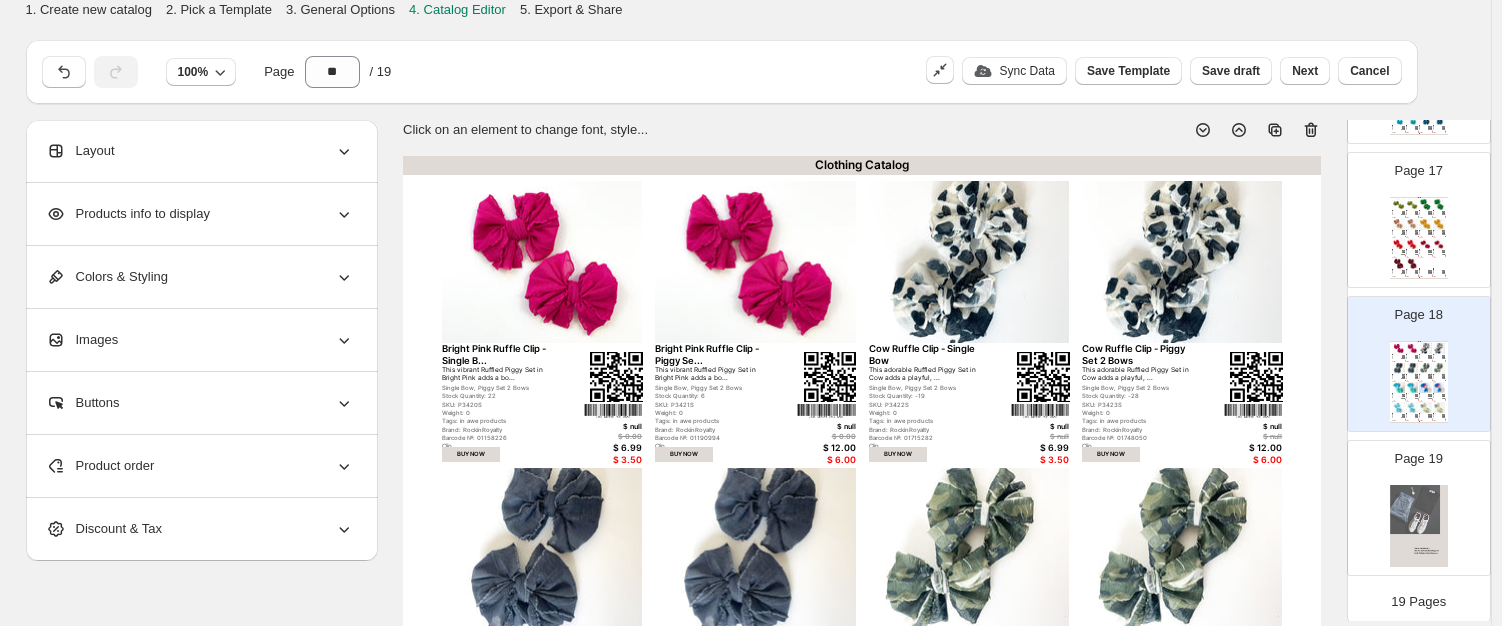 scroll, scrollTop: 4, scrollLeft: 0, axis: vertical 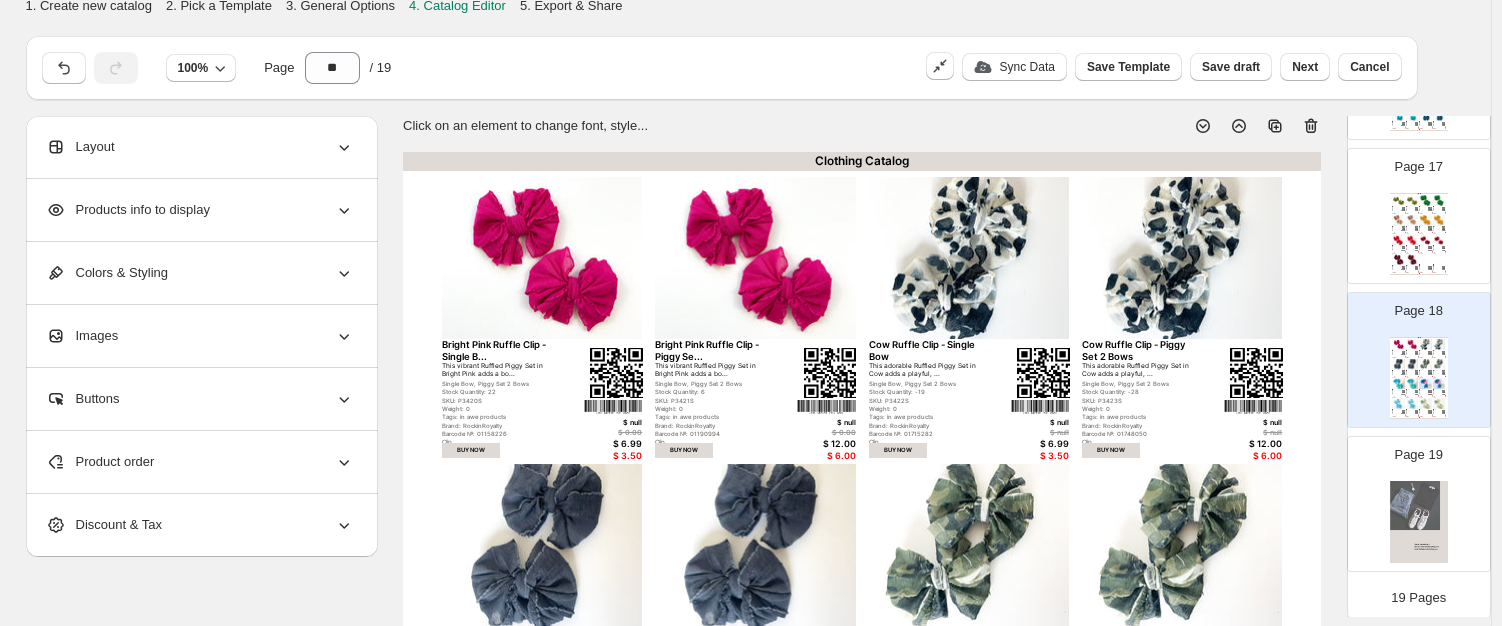 click on "This adorable Ruffled Piggy Set in Mustard adds a warm,..." at bounding box center [1436, 227] 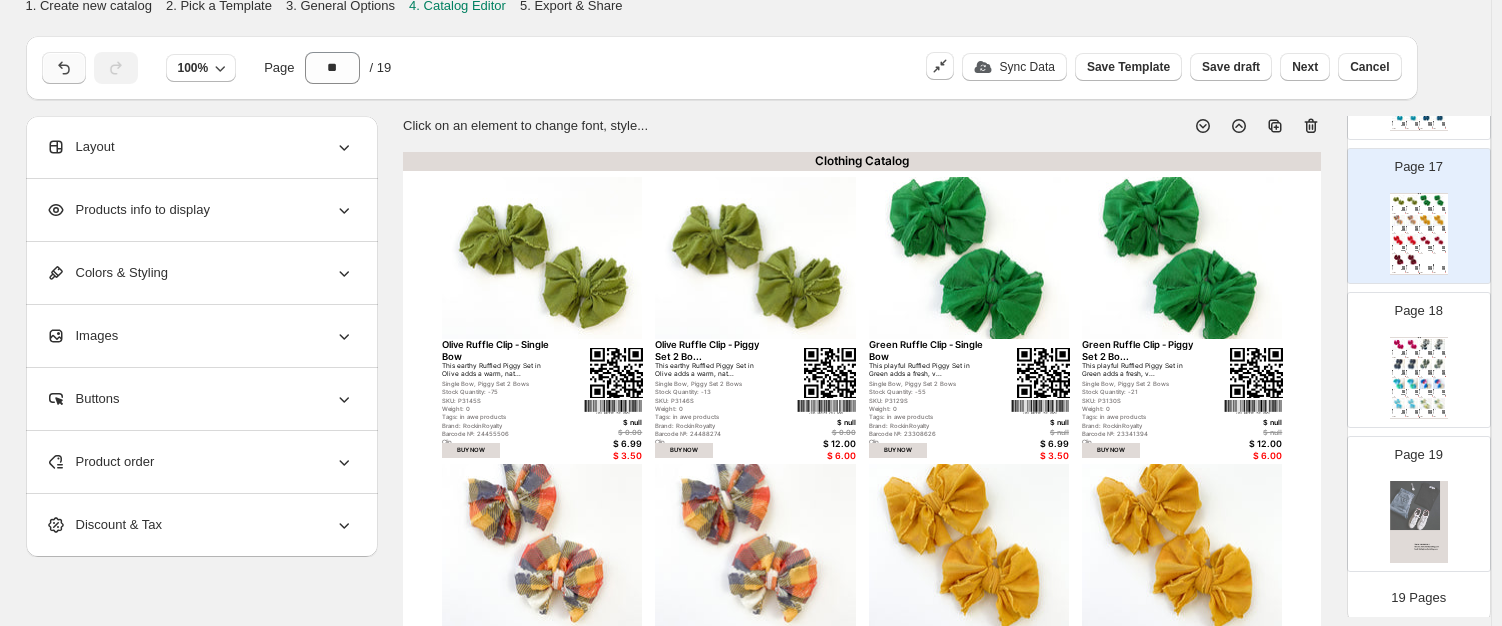 click 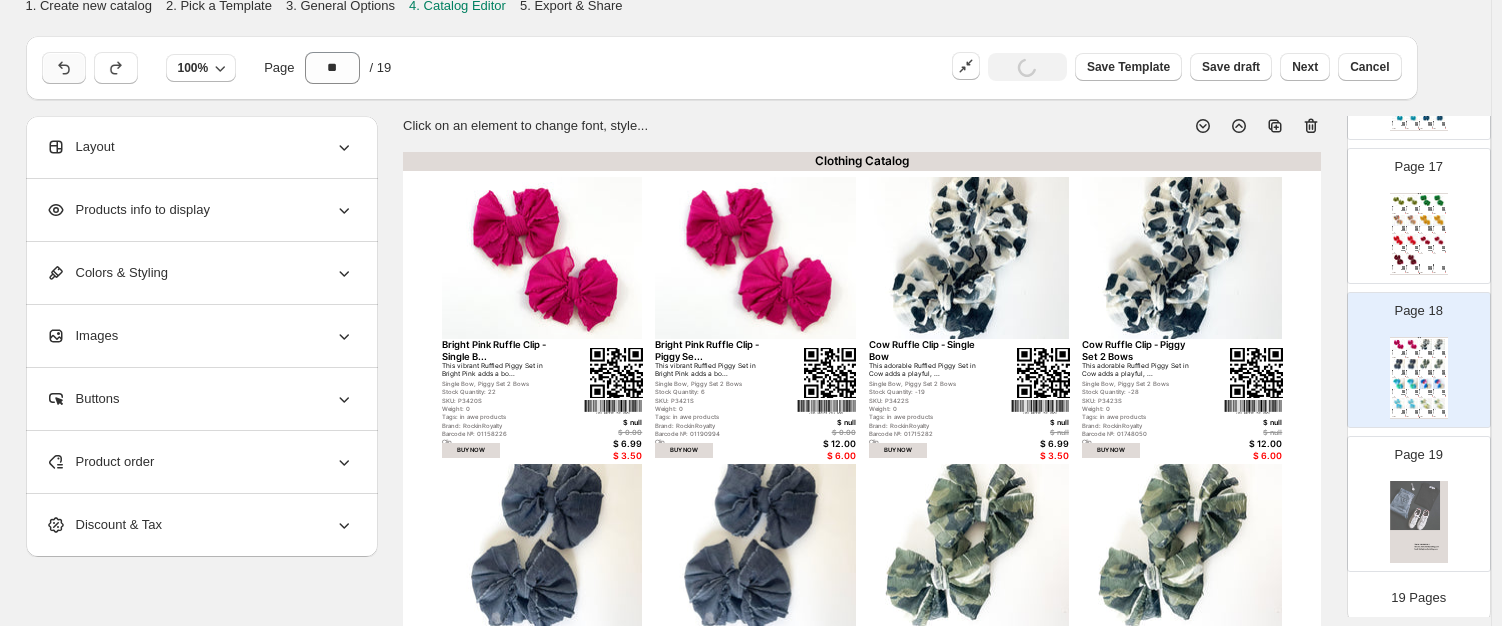 click 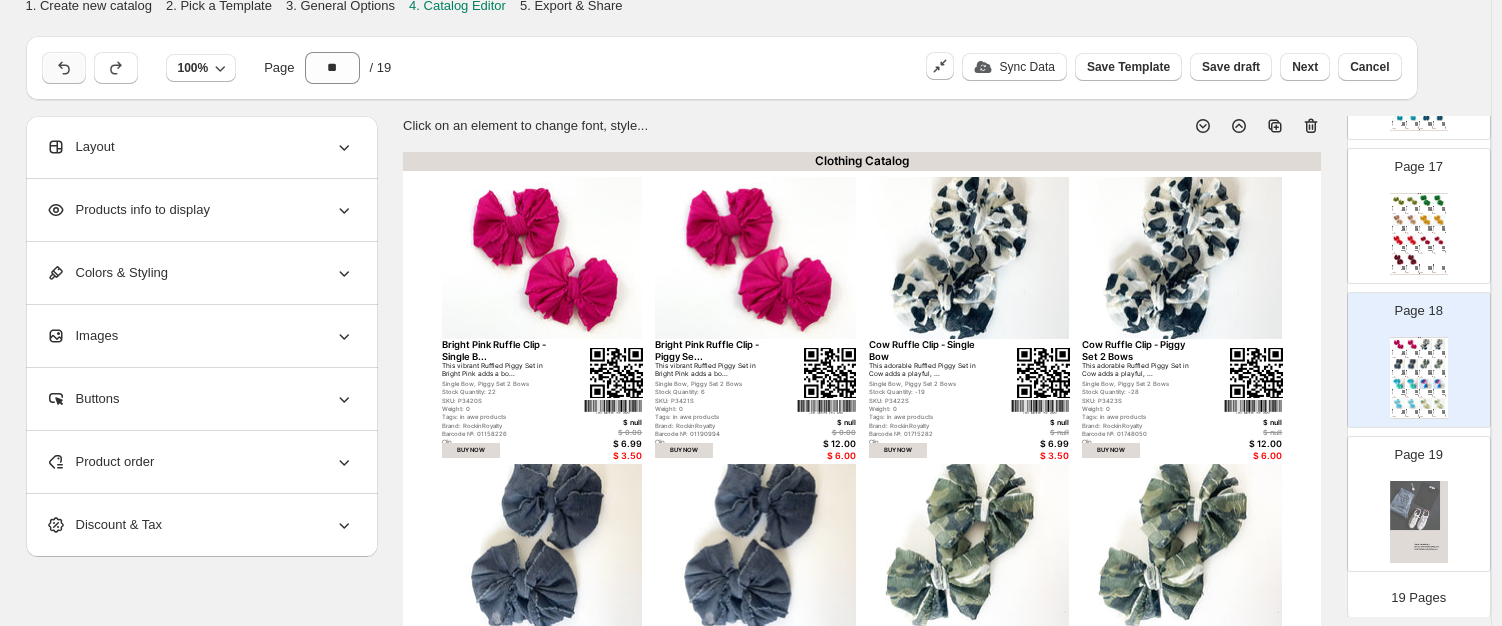 click at bounding box center (64, 68) 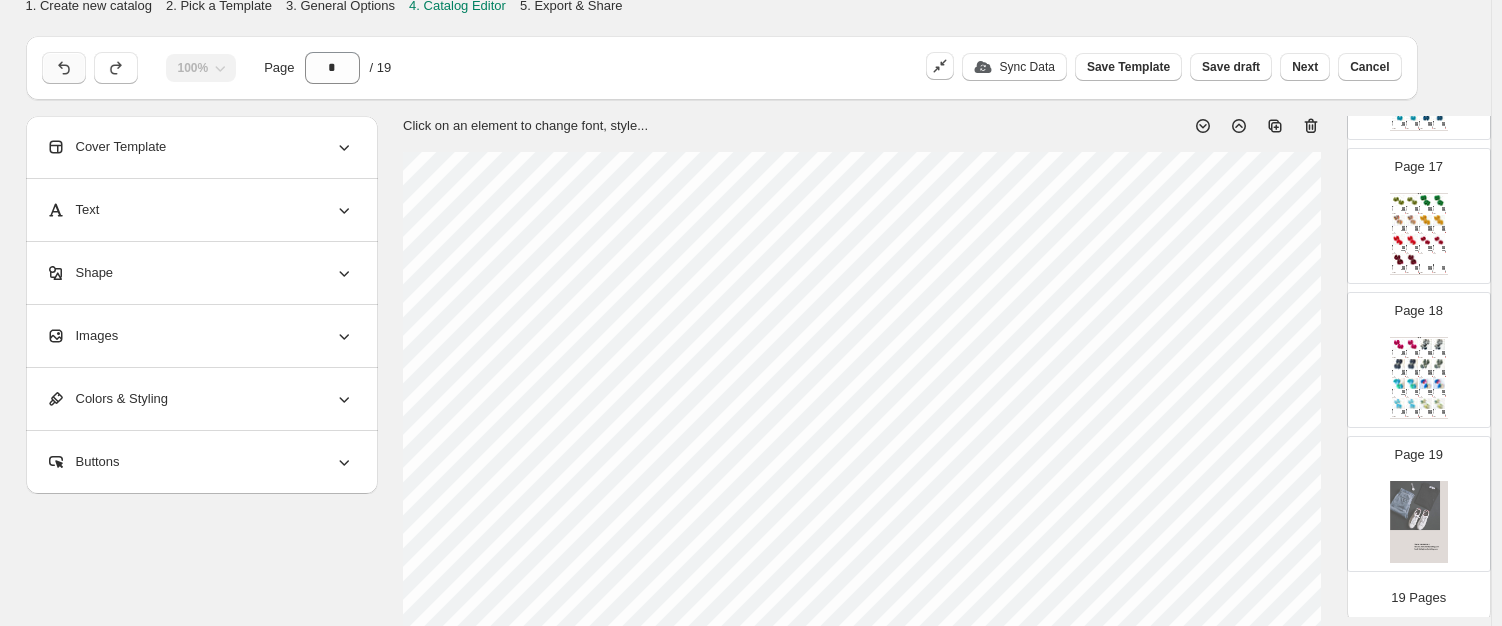 click 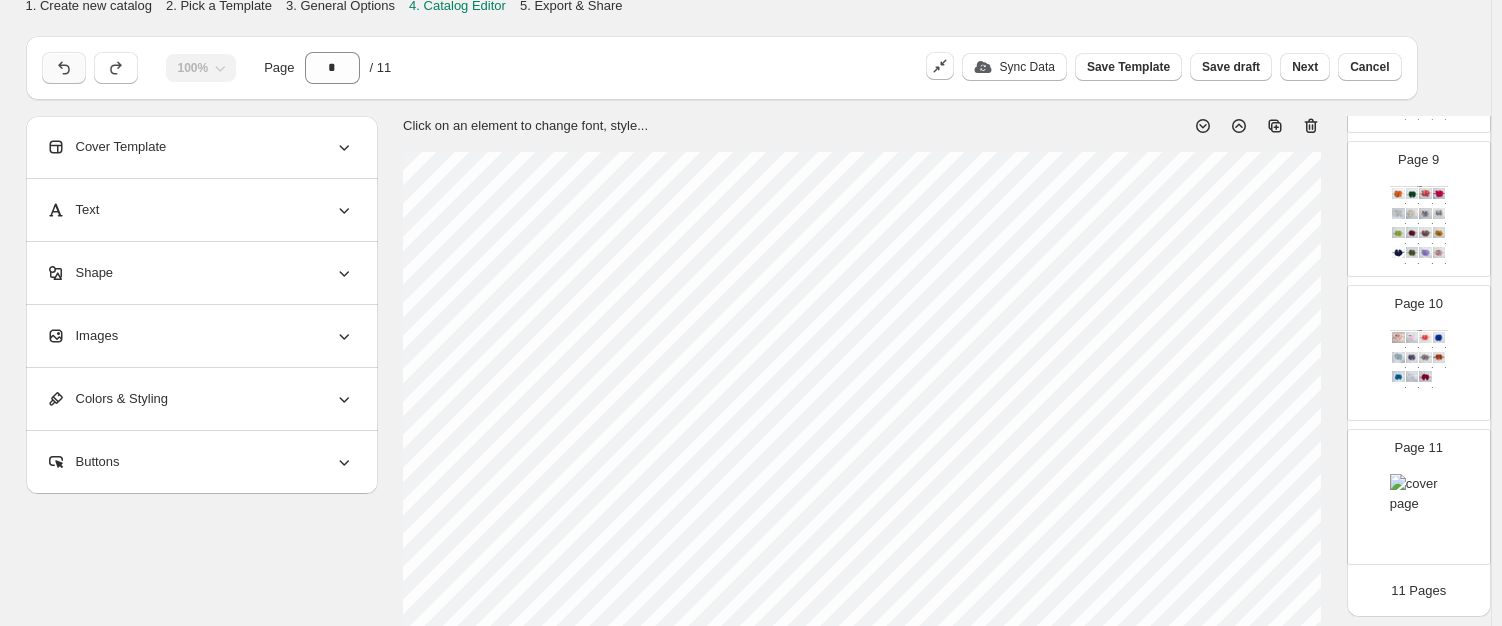 scroll, scrollTop: 1211, scrollLeft: 0, axis: vertical 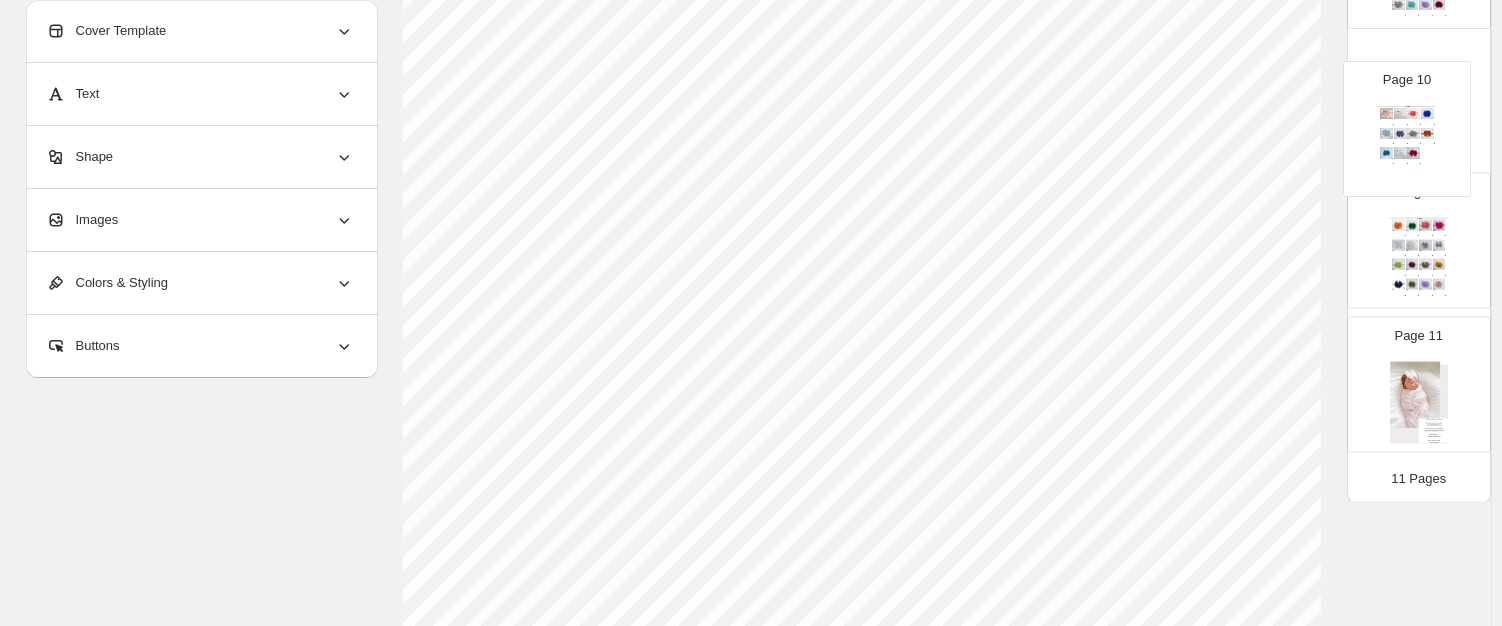 drag, startPoint x: 1471, startPoint y: 303, endPoint x: 1462, endPoint y: 178, distance: 125.32358 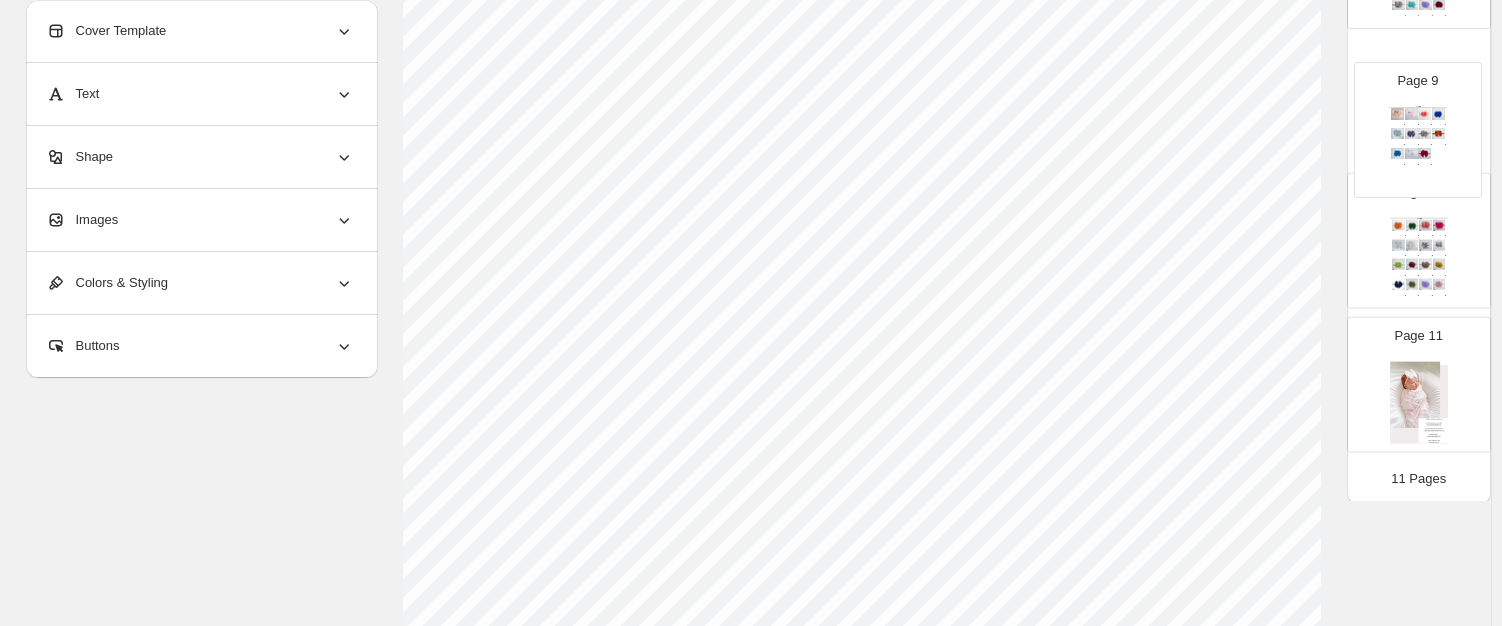 scroll, scrollTop: 598, scrollLeft: 0, axis: vertical 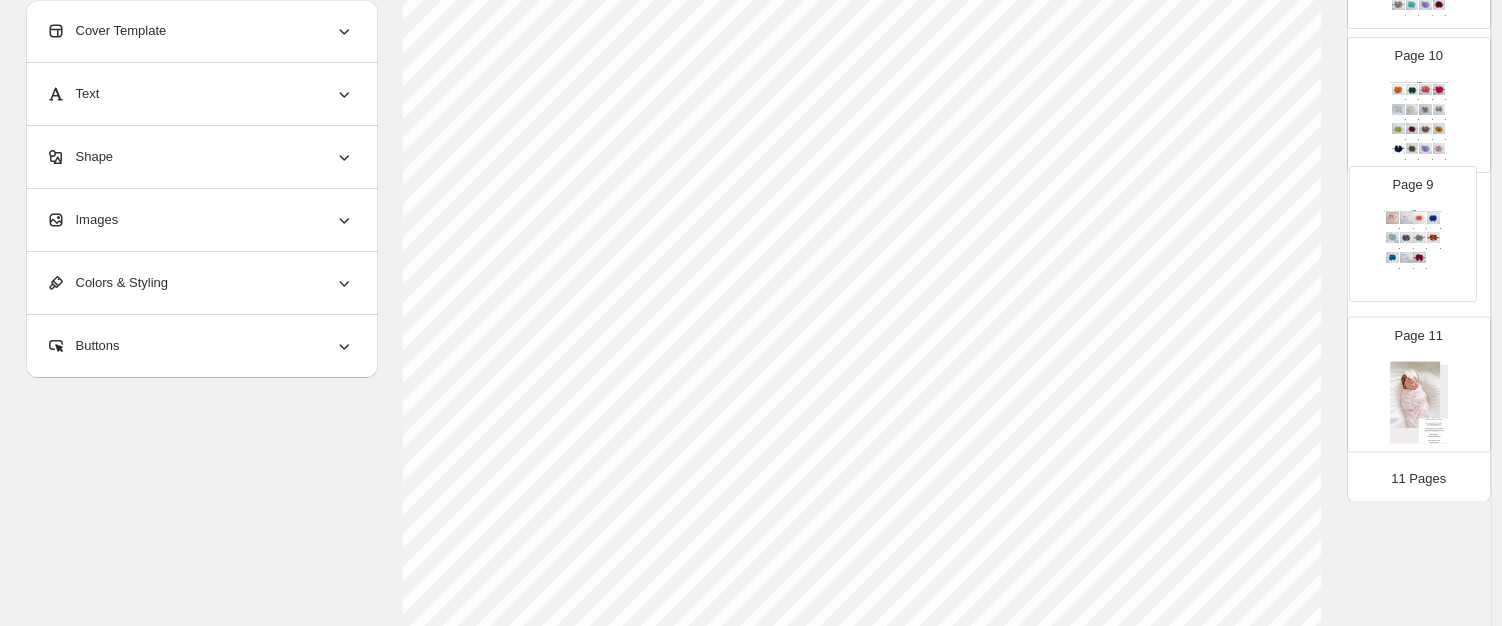 drag, startPoint x: 1461, startPoint y: 145, endPoint x: 1459, endPoint y: 286, distance: 141.01419 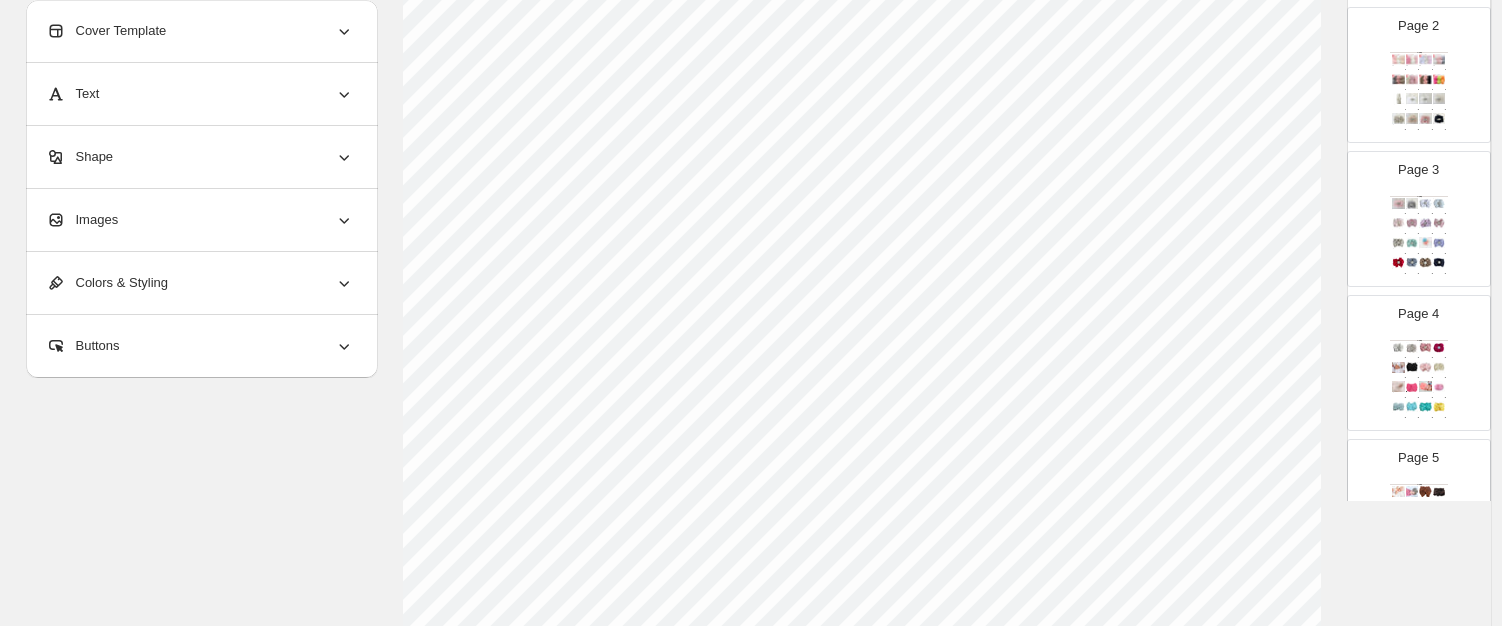 scroll, scrollTop: 0, scrollLeft: 0, axis: both 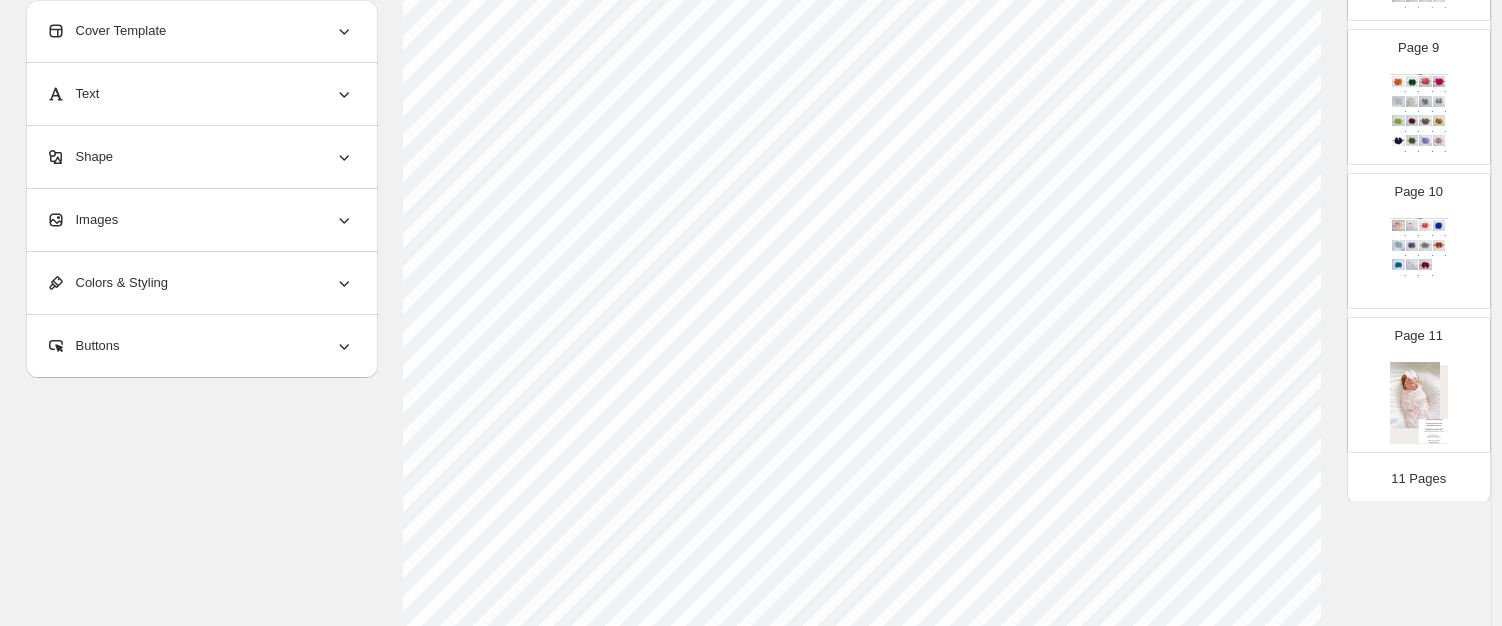 click on "Page 10 In Awe by Rockin Royalty Skinny Mini Ruffled Headband- Peachy Keen min 4  $ 4.00 Skinny Mini Ruffled Headband- Perfect Pink min 4  $ 4.00 Skinny Mini Ruffled Headband- Pink Grapefruit min 4  $ 4.00 Skinny Mini Ruffled Headband- Royal Blue min 4  $ 4.00 Skinny Mini Ruffled Headband- Seafoam min 4  $ 4.00 Skinny Mini Ruffled Headband- Steel Lavender min 4  $ 4.00 Skinny Mini Ruffled Headband- Sterling min 4  $ 4.00 Skinny Mini Ruffled Headband- Trick or Treat min 4  $ 4.00 Skinny Mini Ruffled Headband- Turquoise min 4  $ 4.00 Skinny Mini Ruffled Headband- White min 4  $ 4.00 Skinny Mini Ruffled Headband- Wild Pink Mini min 4  $ 4.00" at bounding box center (1419, 241) 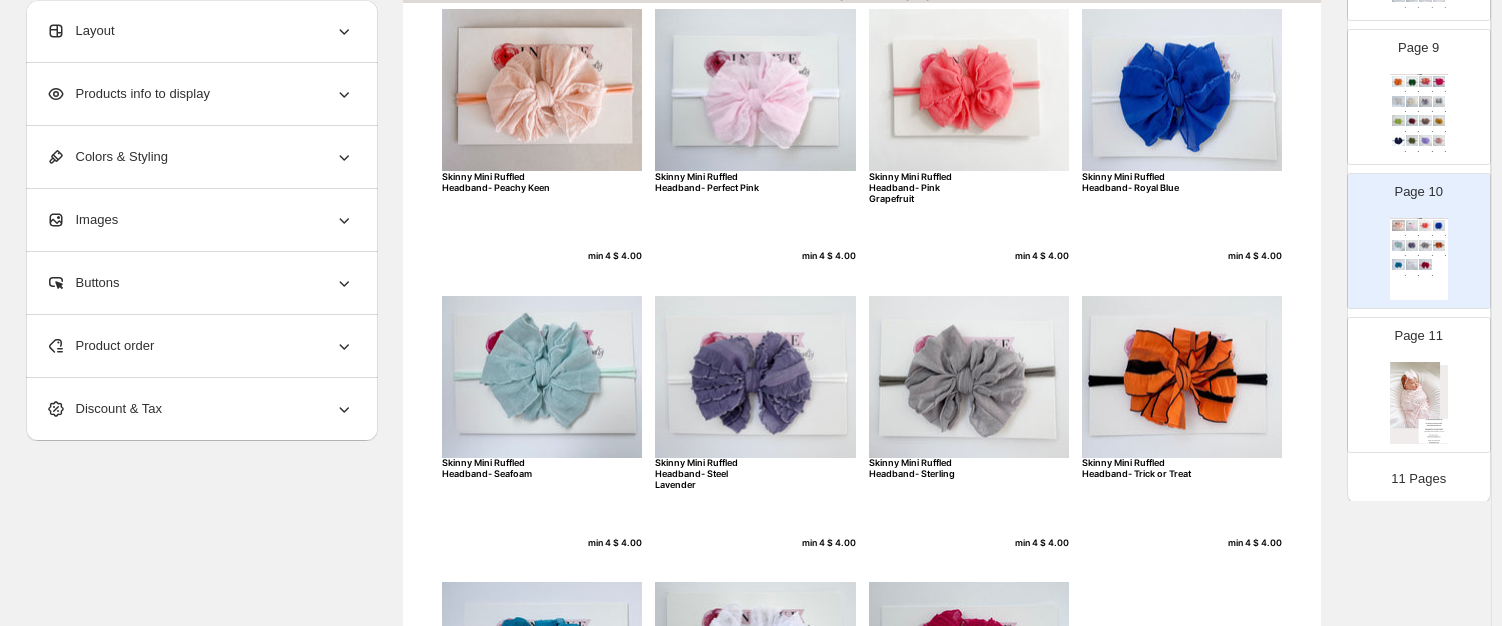 drag, startPoint x: 1509, startPoint y: 265, endPoint x: 1344, endPoint y: 36, distance: 282.25165 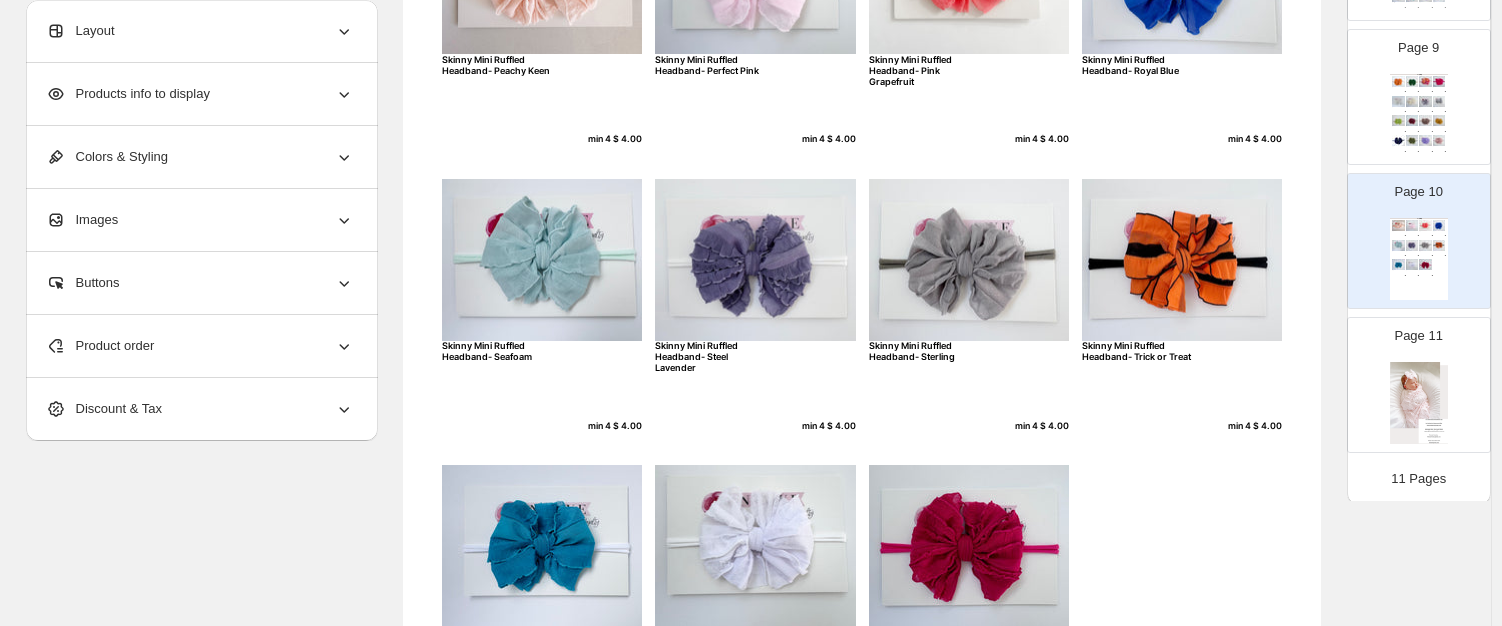 scroll, scrollTop: 0, scrollLeft: 0, axis: both 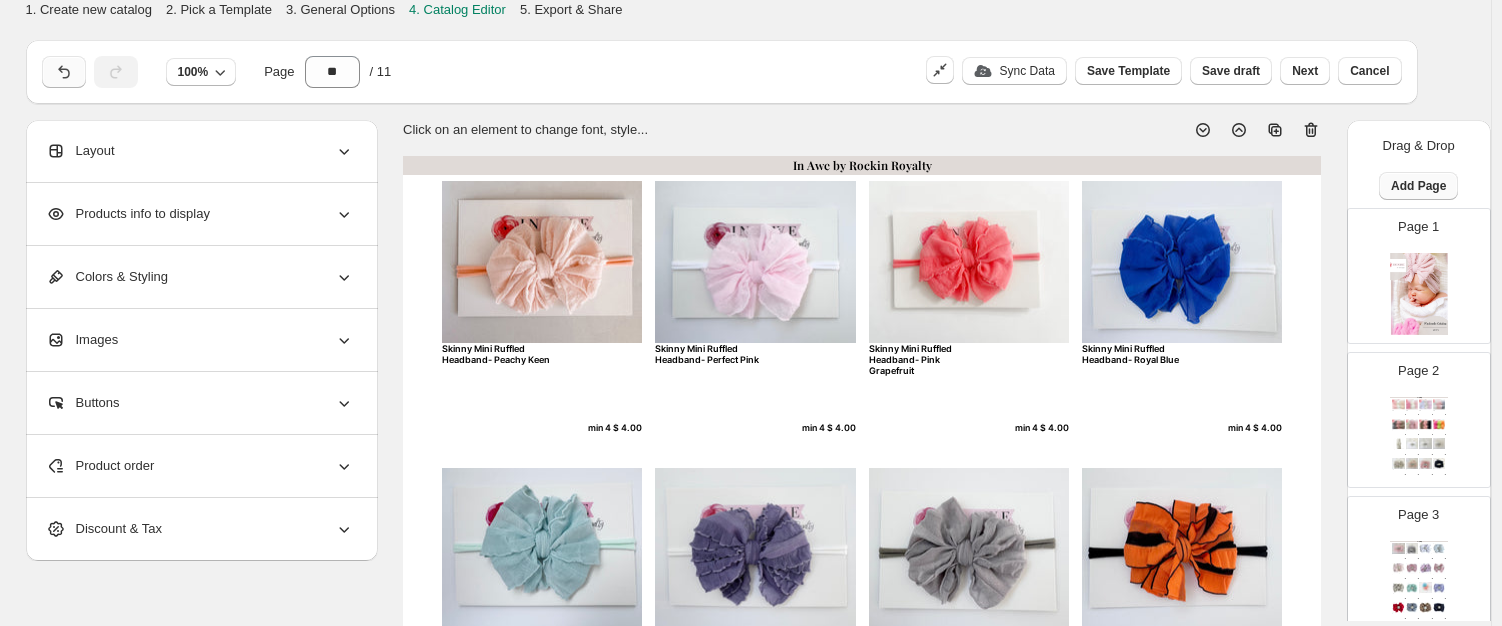 click on "Add Page" at bounding box center (1418, 186) 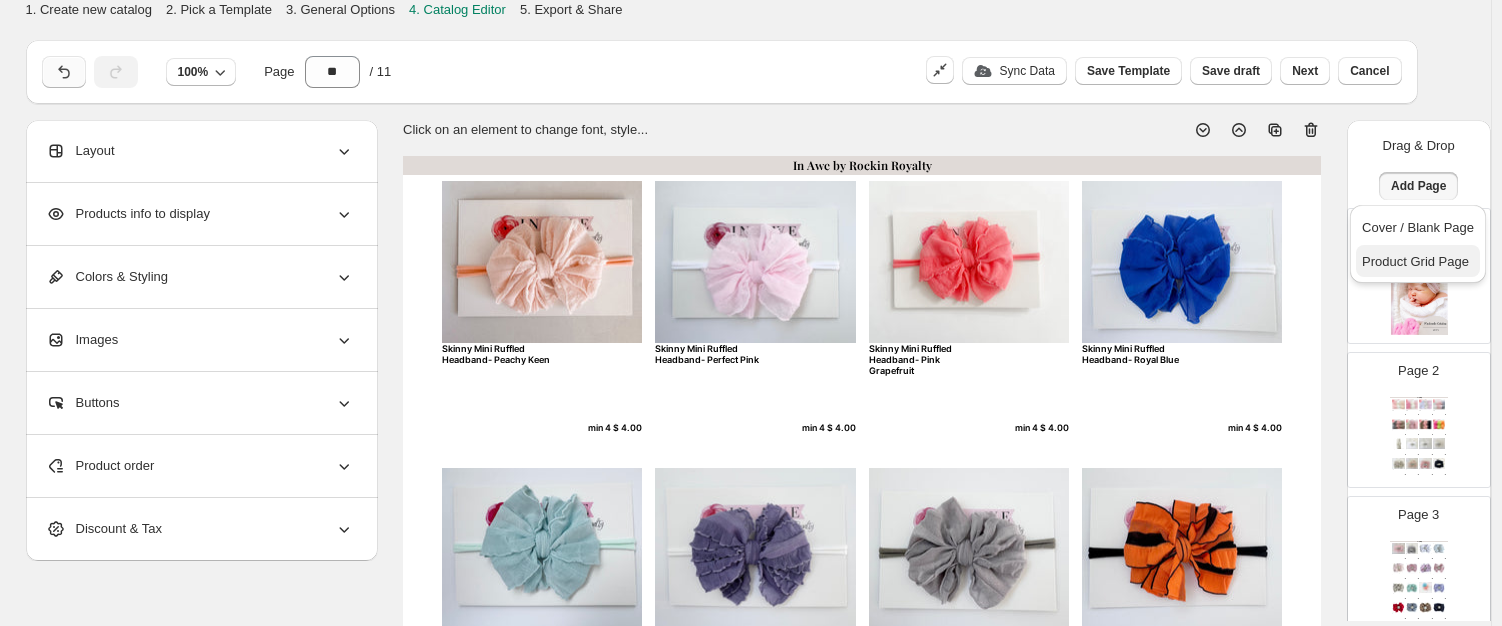 click on "Product Grid Page" at bounding box center (1415, 261) 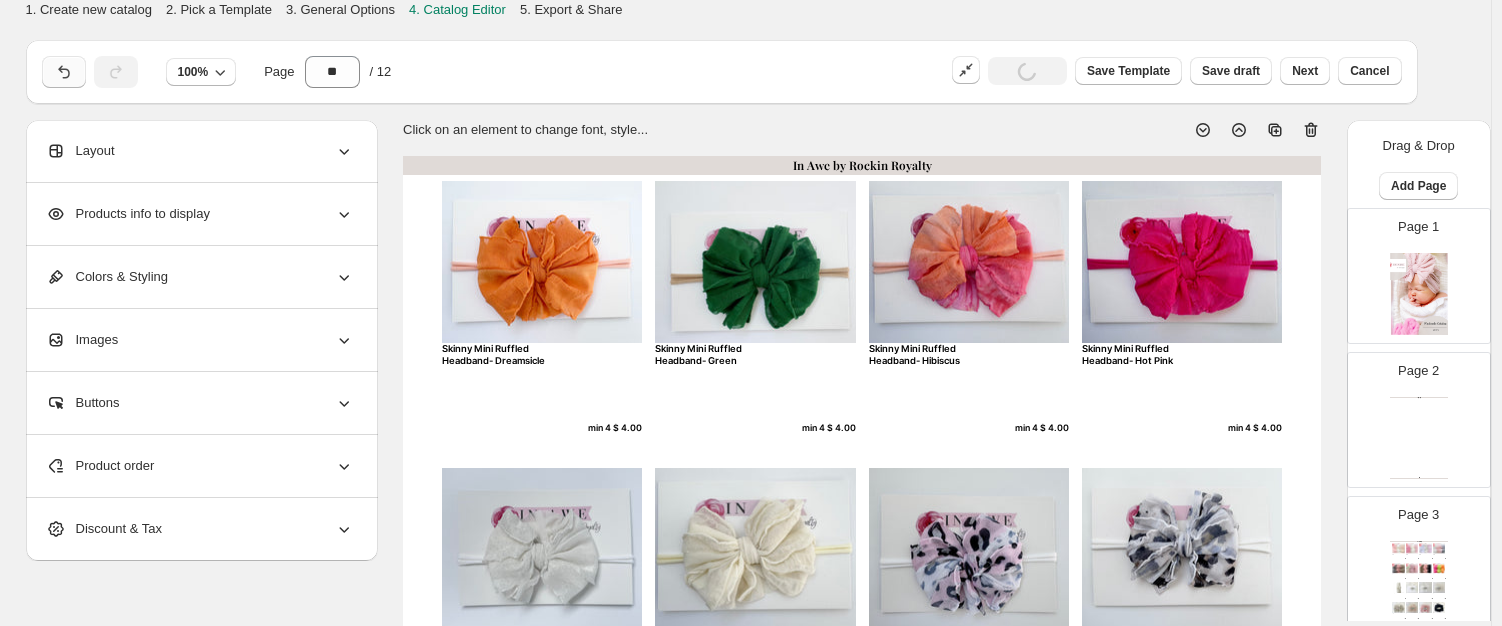 click on "Page 2 Clothing Catalog Clothing Catalog | Page undefined" at bounding box center (1411, 412) 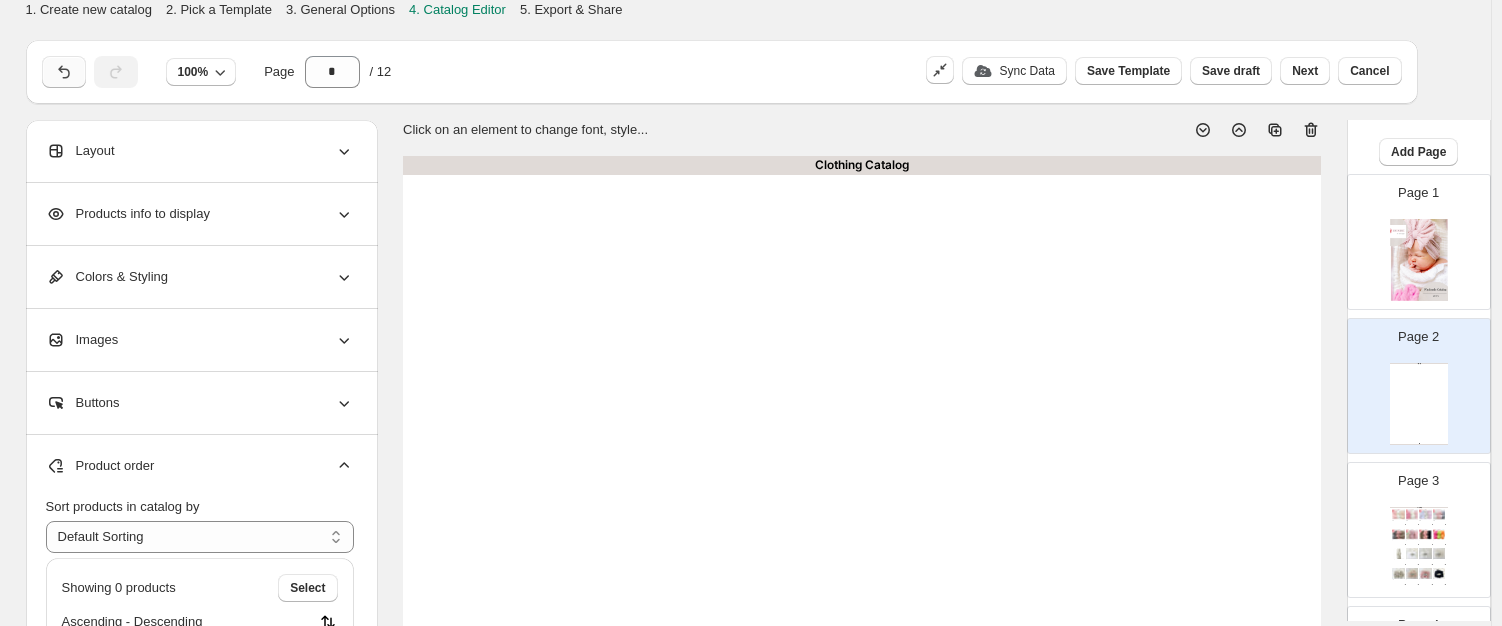 scroll, scrollTop: 0, scrollLeft: 0, axis: both 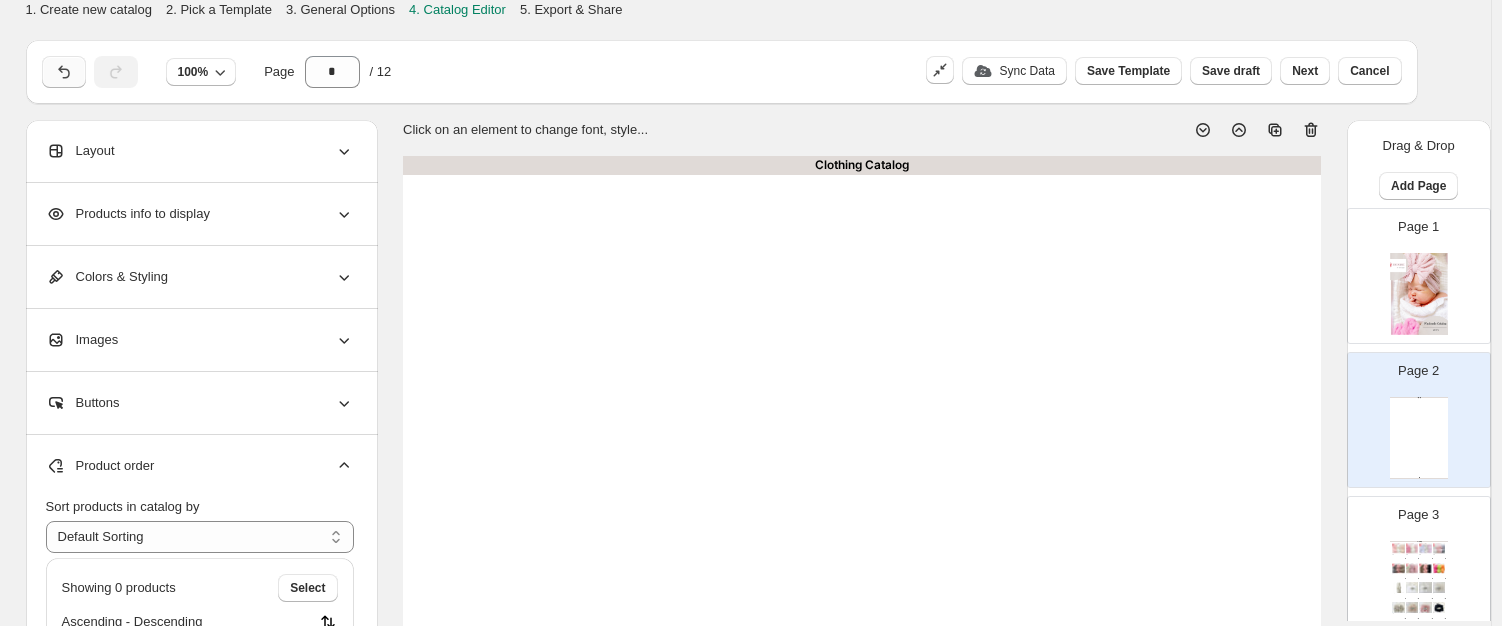 click 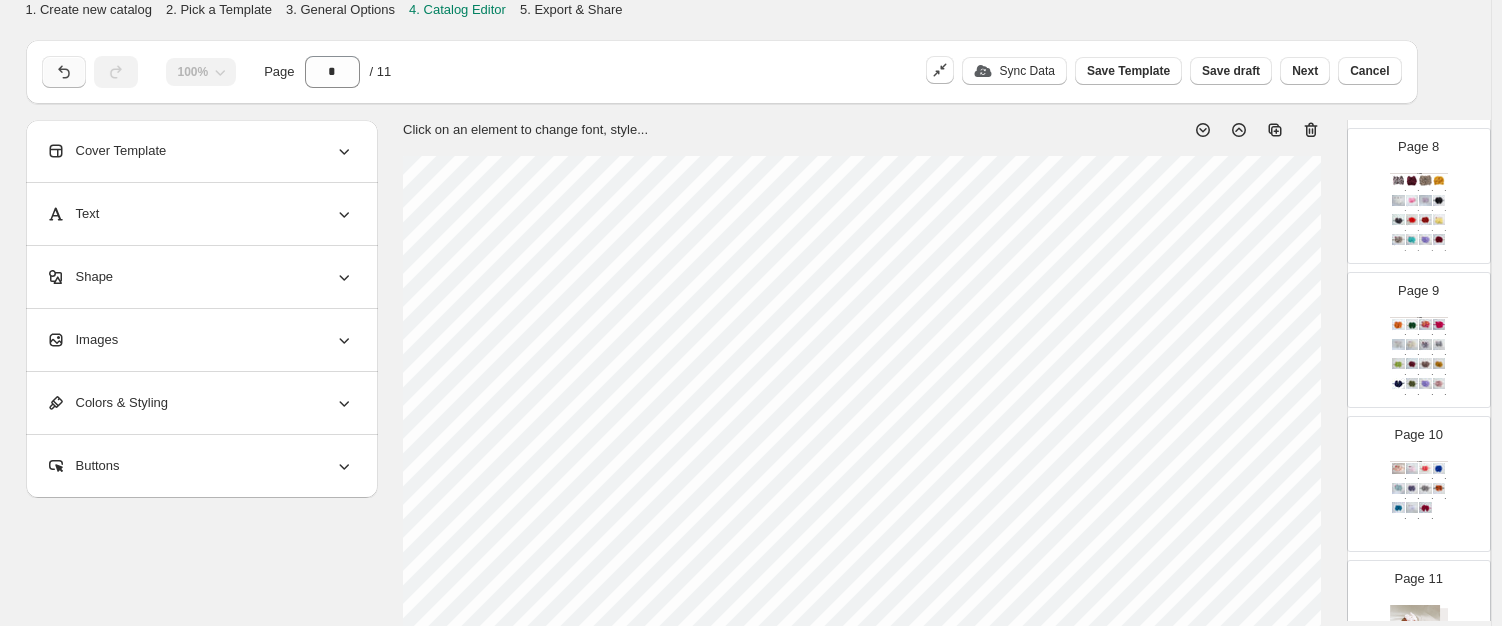 scroll, scrollTop: 1211, scrollLeft: 0, axis: vertical 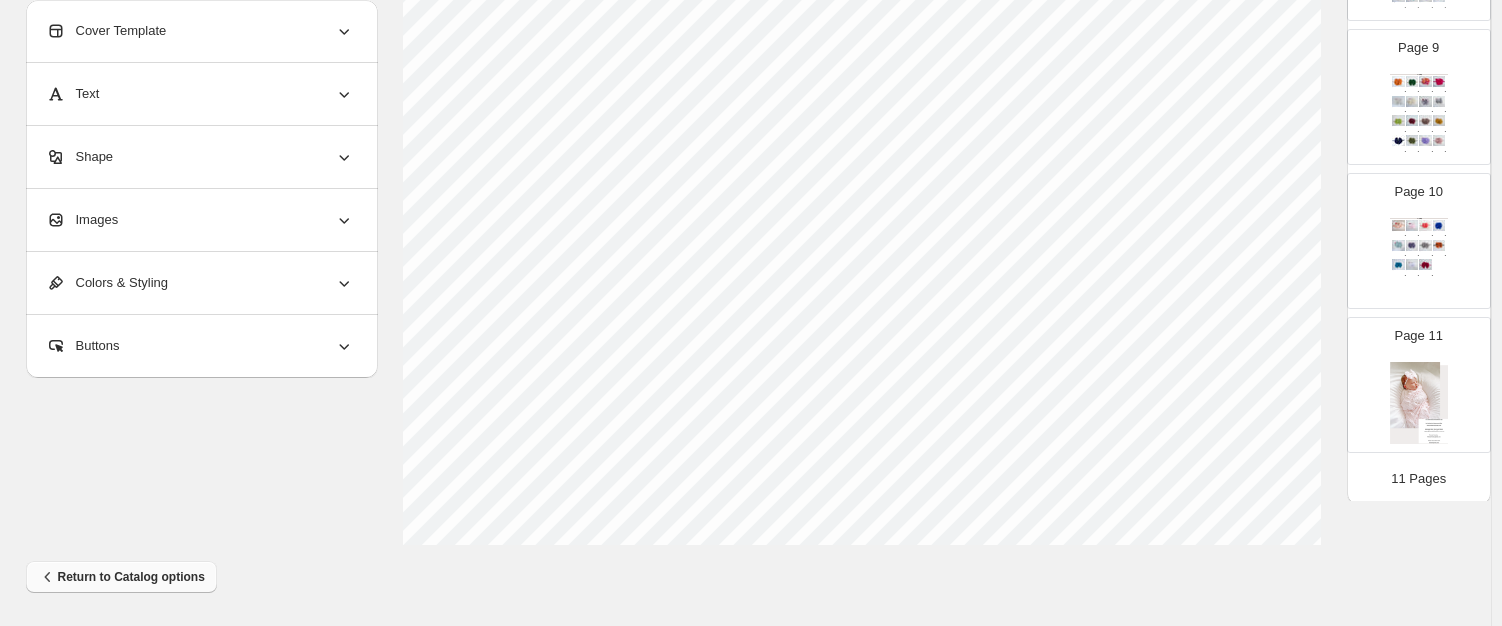 click on "Return to Catalog options" at bounding box center (121, 577) 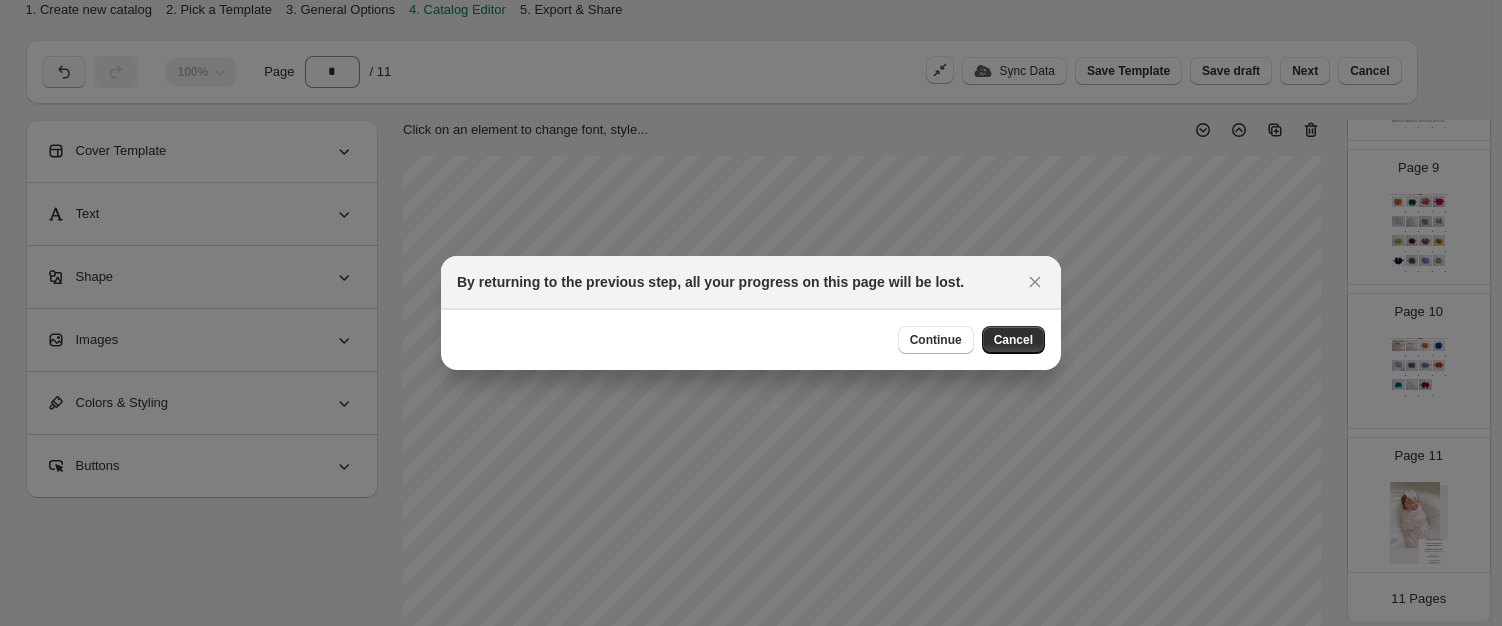 scroll, scrollTop: 0, scrollLeft: 0, axis: both 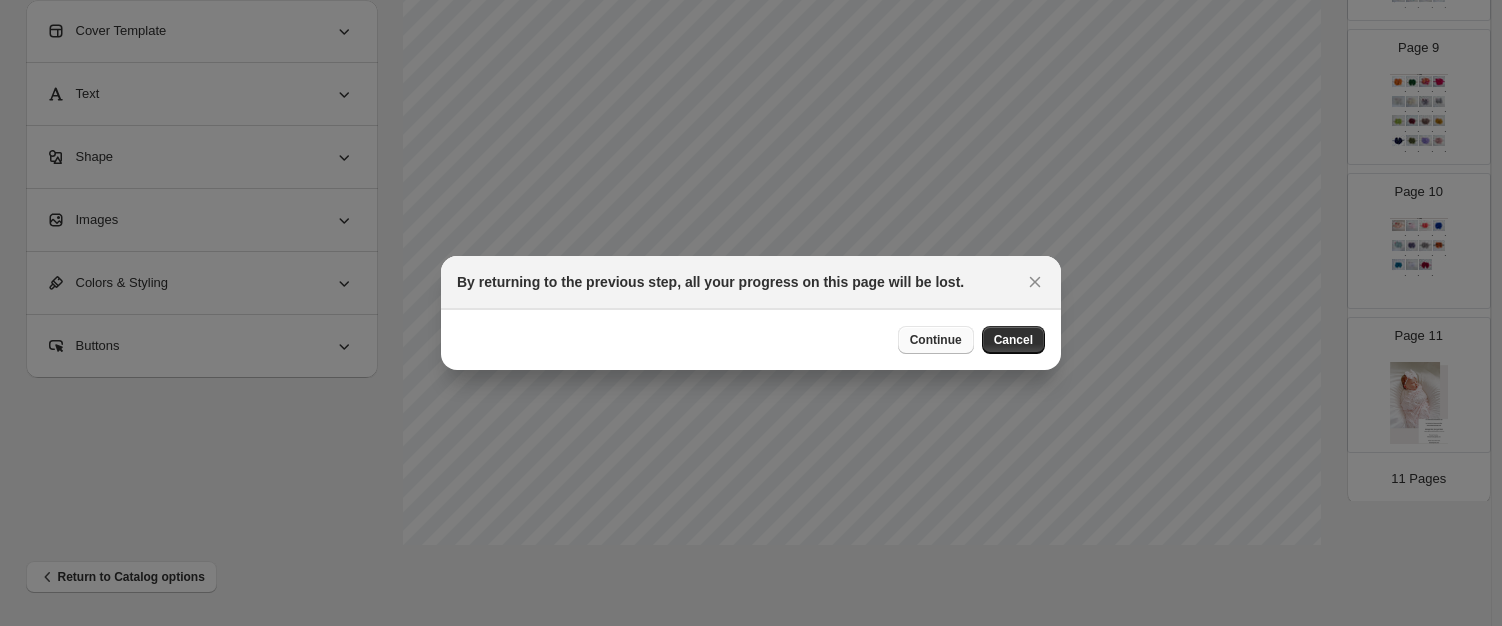 click on "Continue" at bounding box center [936, 340] 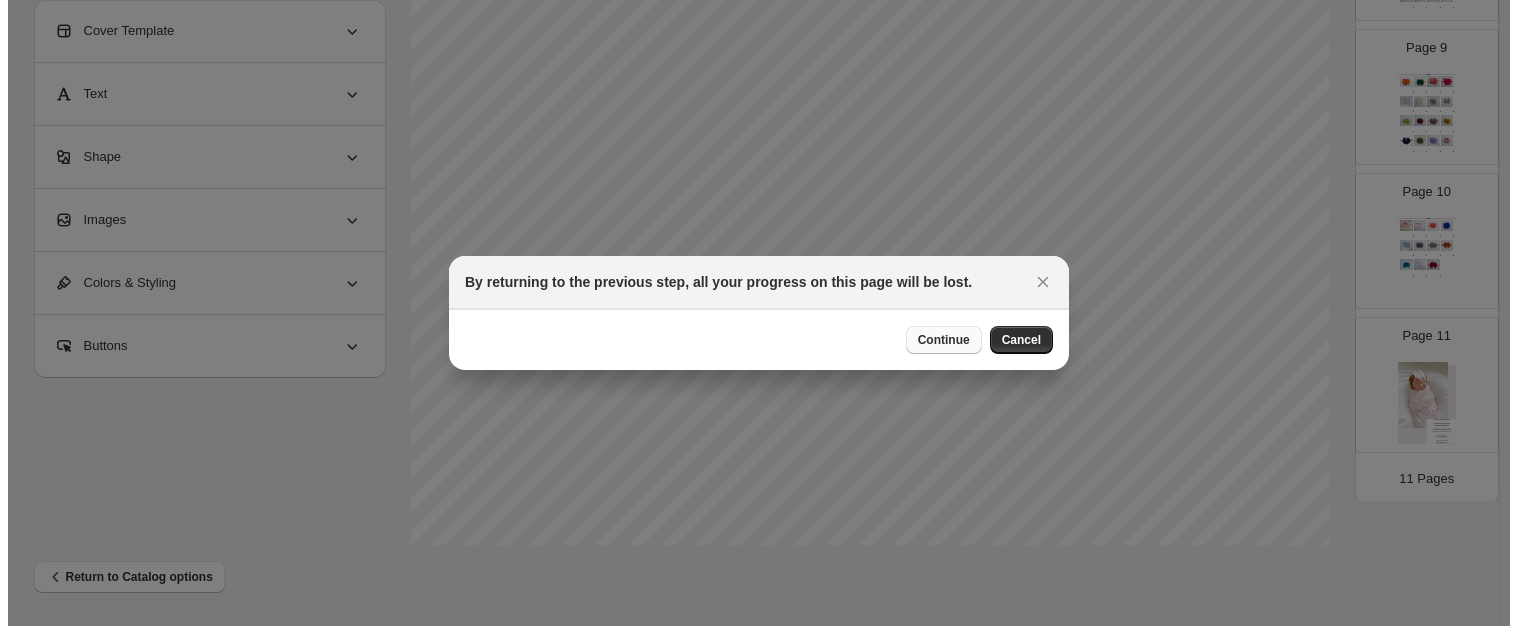 scroll, scrollTop: 101, scrollLeft: 0, axis: vertical 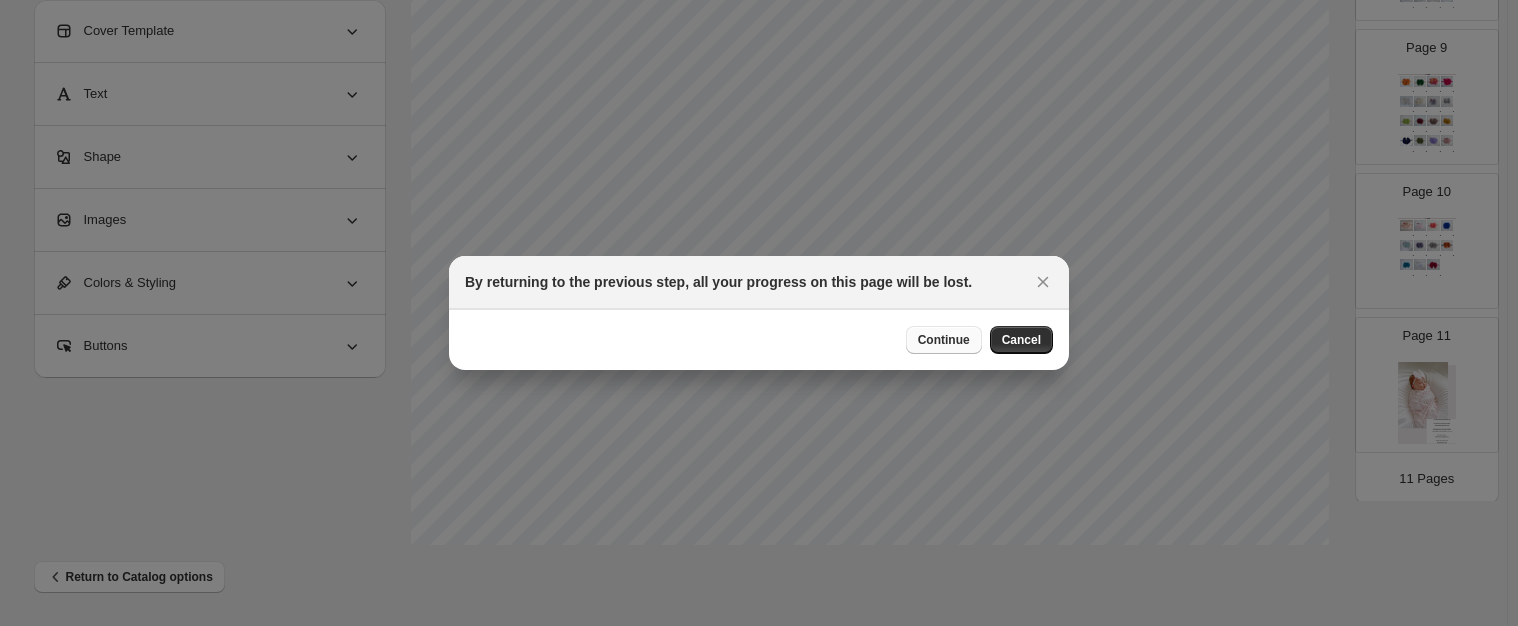 select on "****" 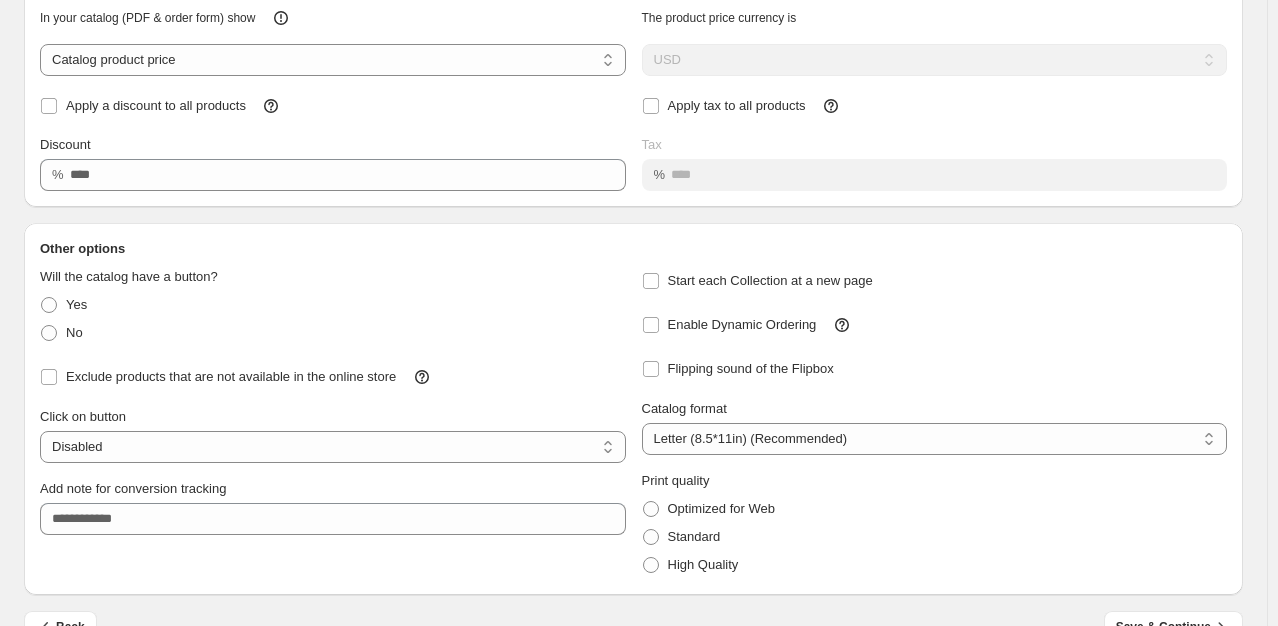 scroll, scrollTop: 175, scrollLeft: 0, axis: vertical 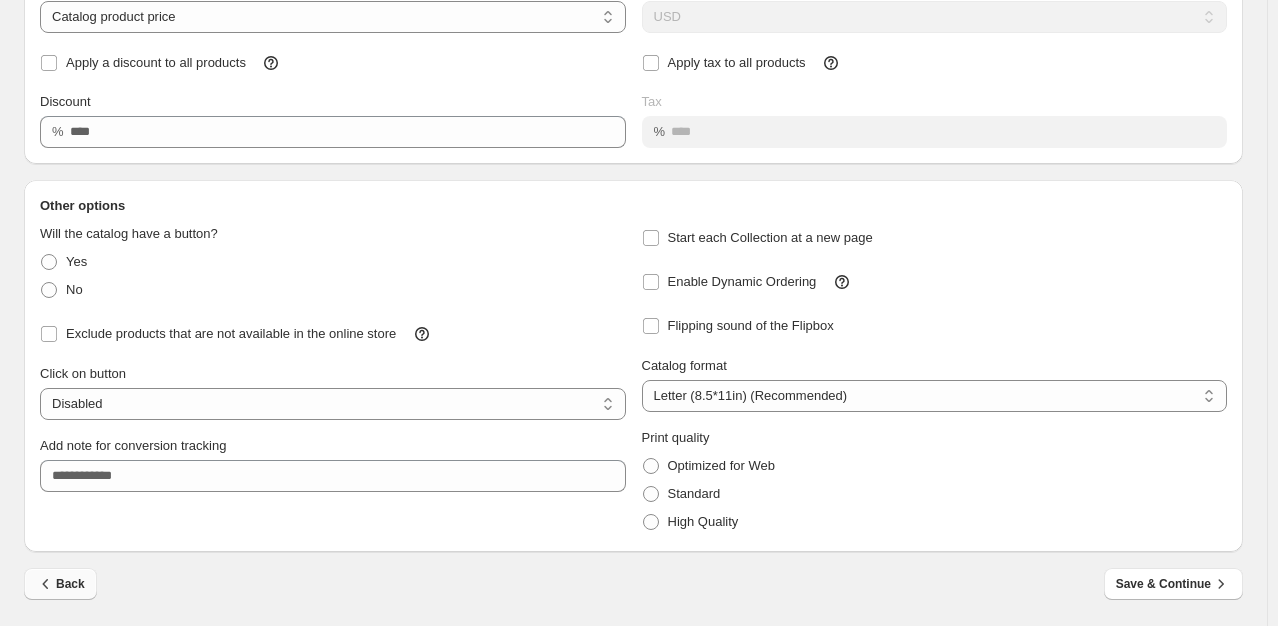 click on "Back" at bounding box center (60, 584) 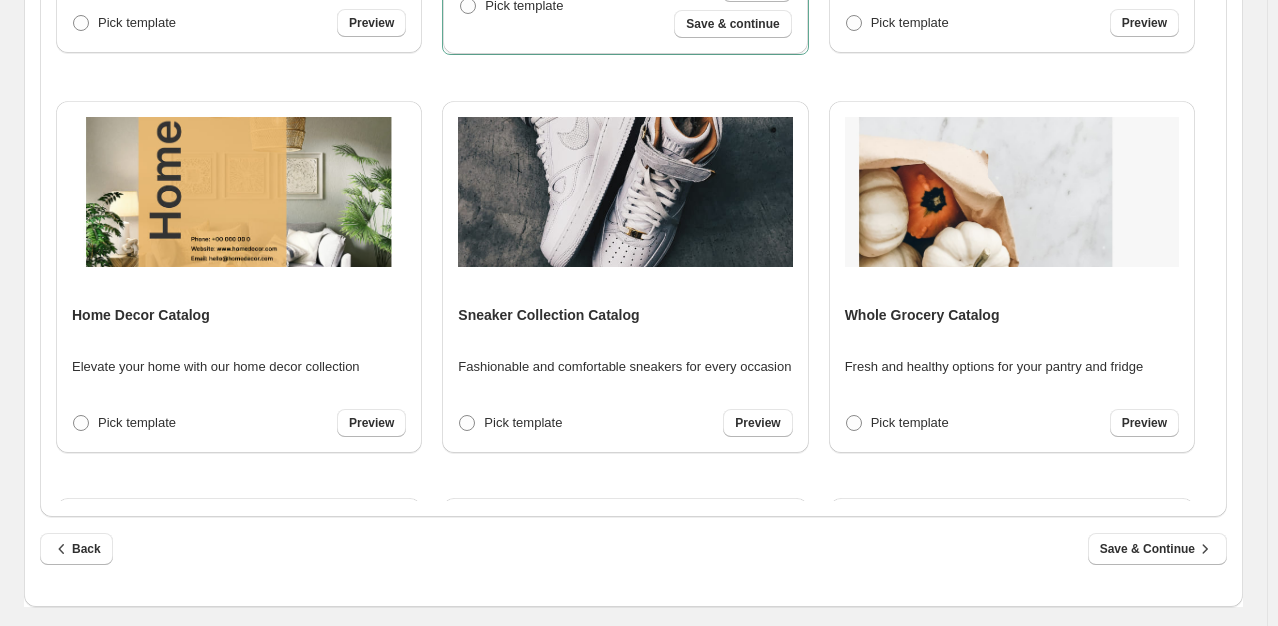 scroll, scrollTop: 750, scrollLeft: 0, axis: vertical 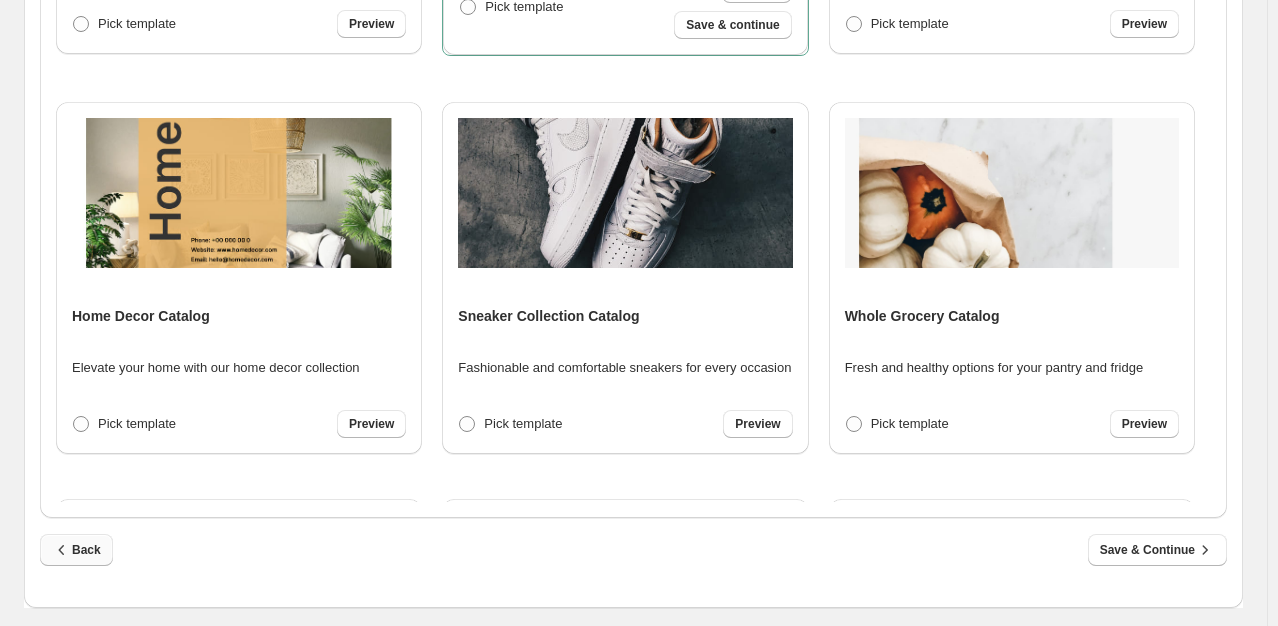 click on "Back" at bounding box center [76, 550] 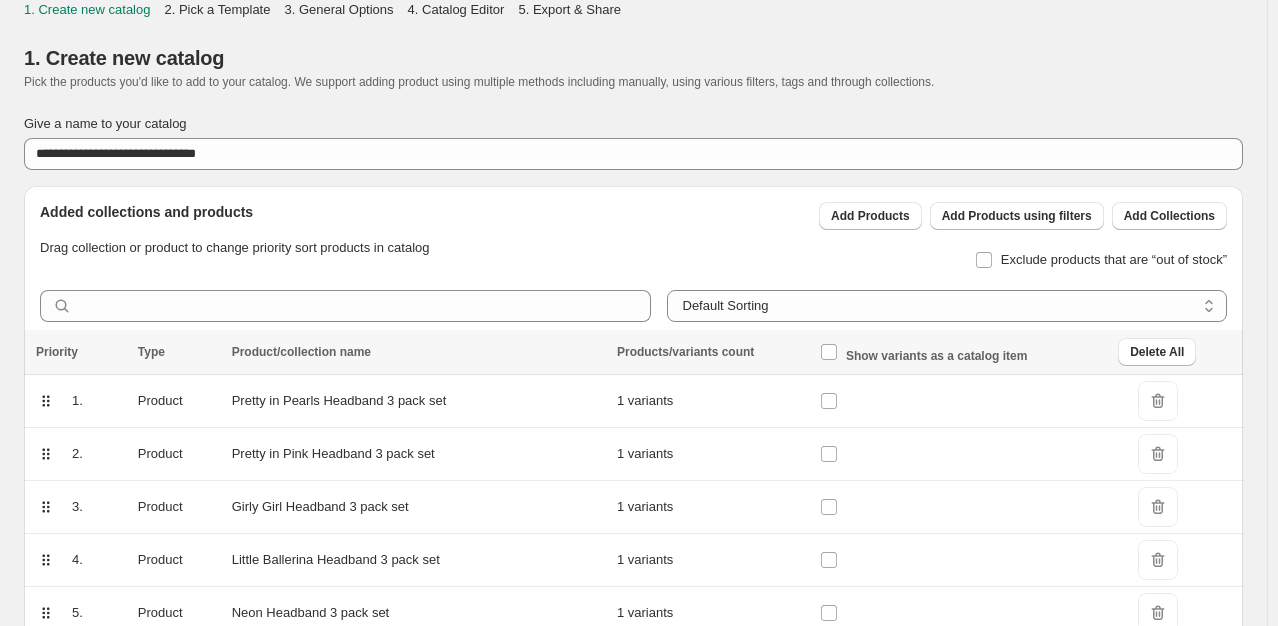 scroll, scrollTop: 0, scrollLeft: 0, axis: both 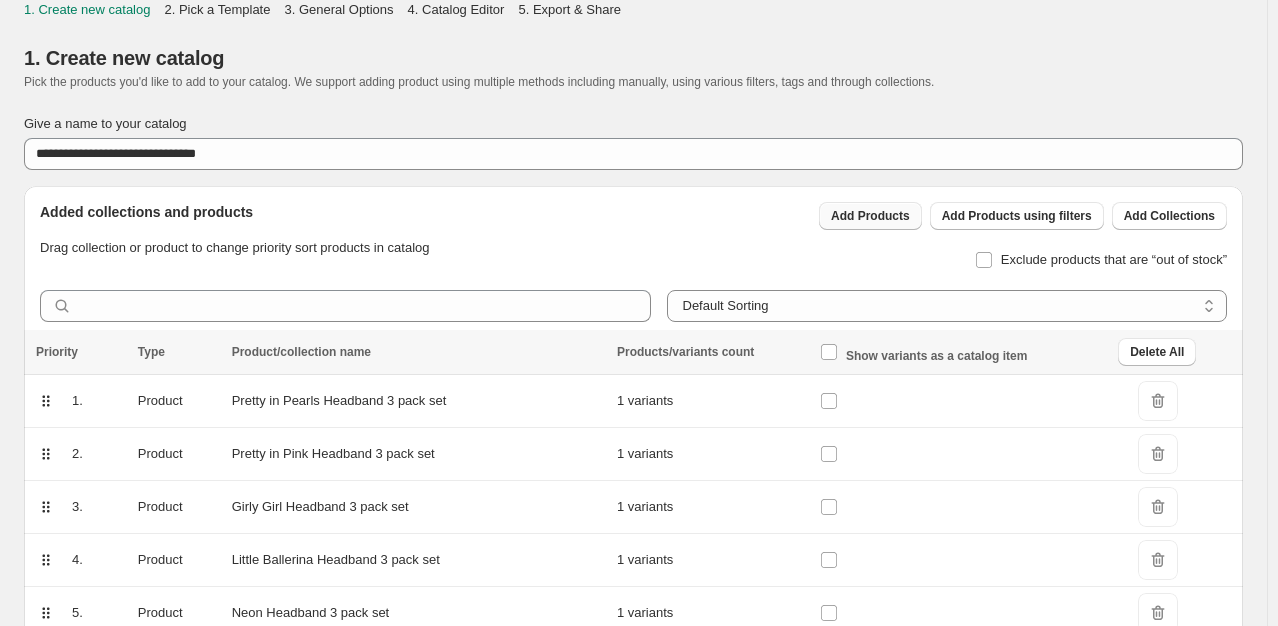 click on "Add Products" at bounding box center (870, 216) 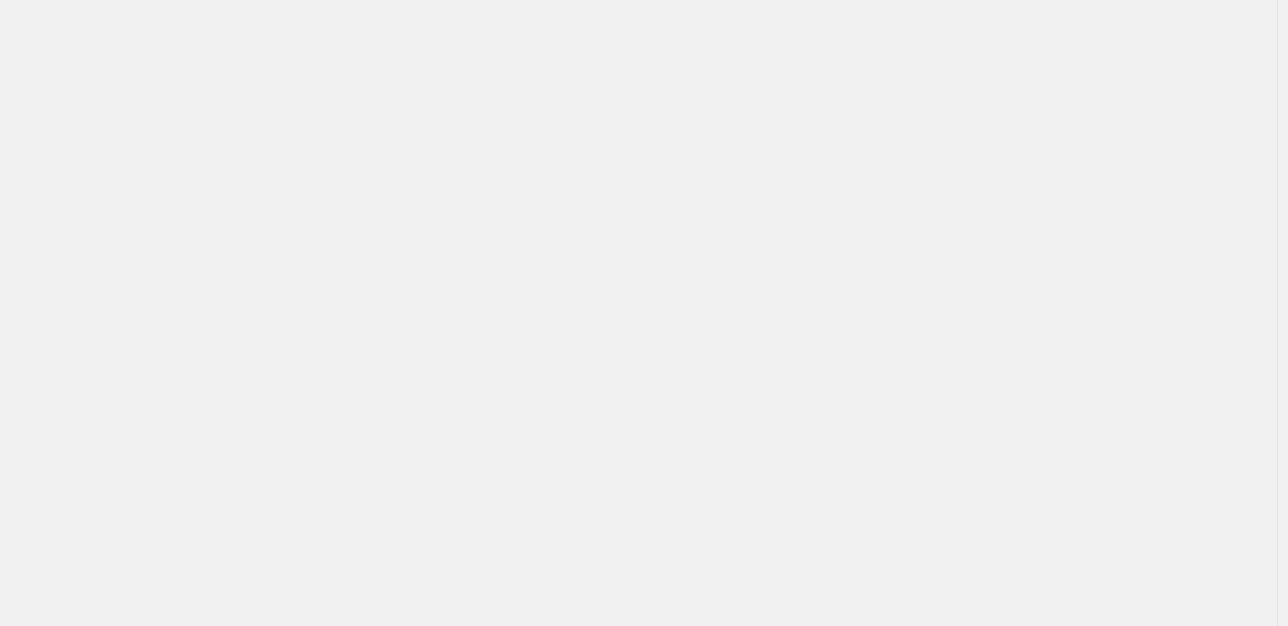 scroll, scrollTop: 0, scrollLeft: 0, axis: both 